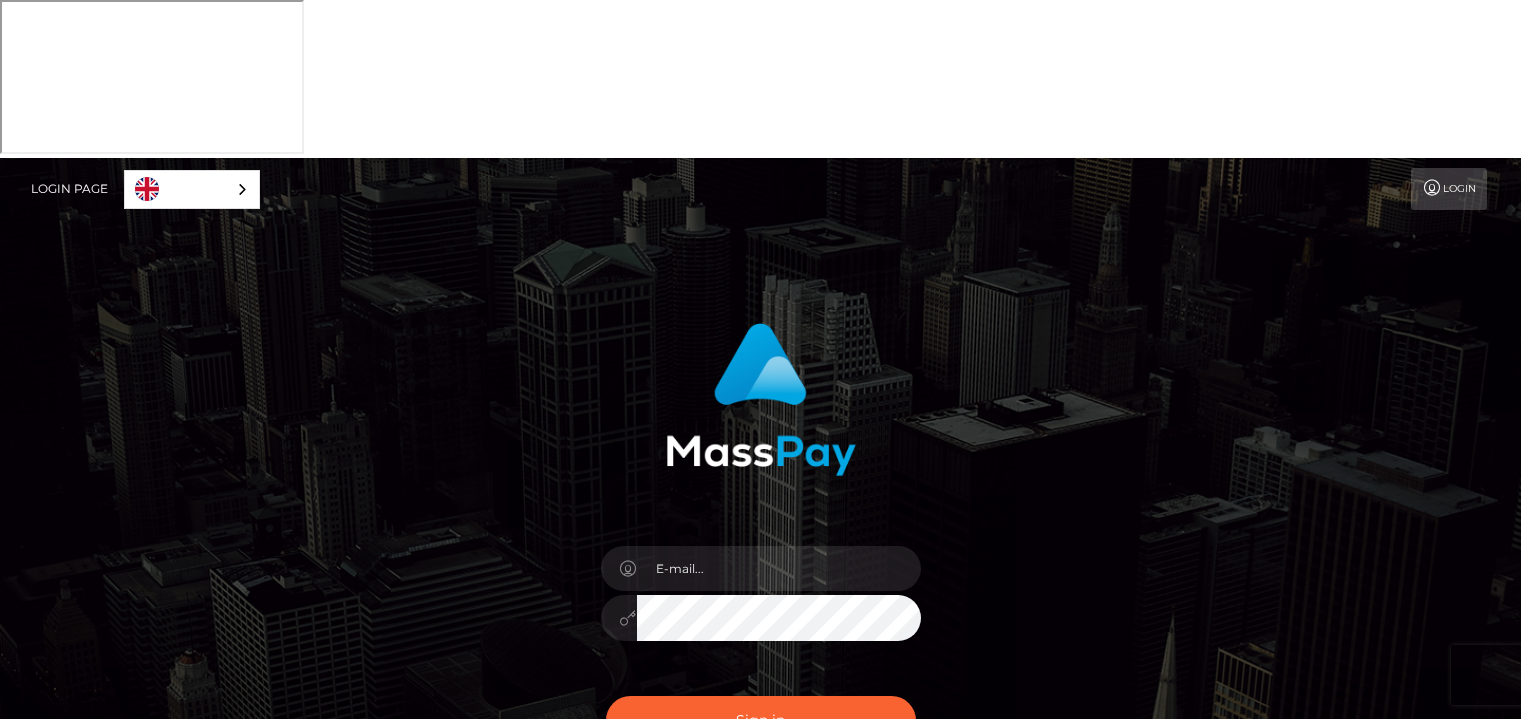 scroll, scrollTop: 0, scrollLeft: 0, axis: both 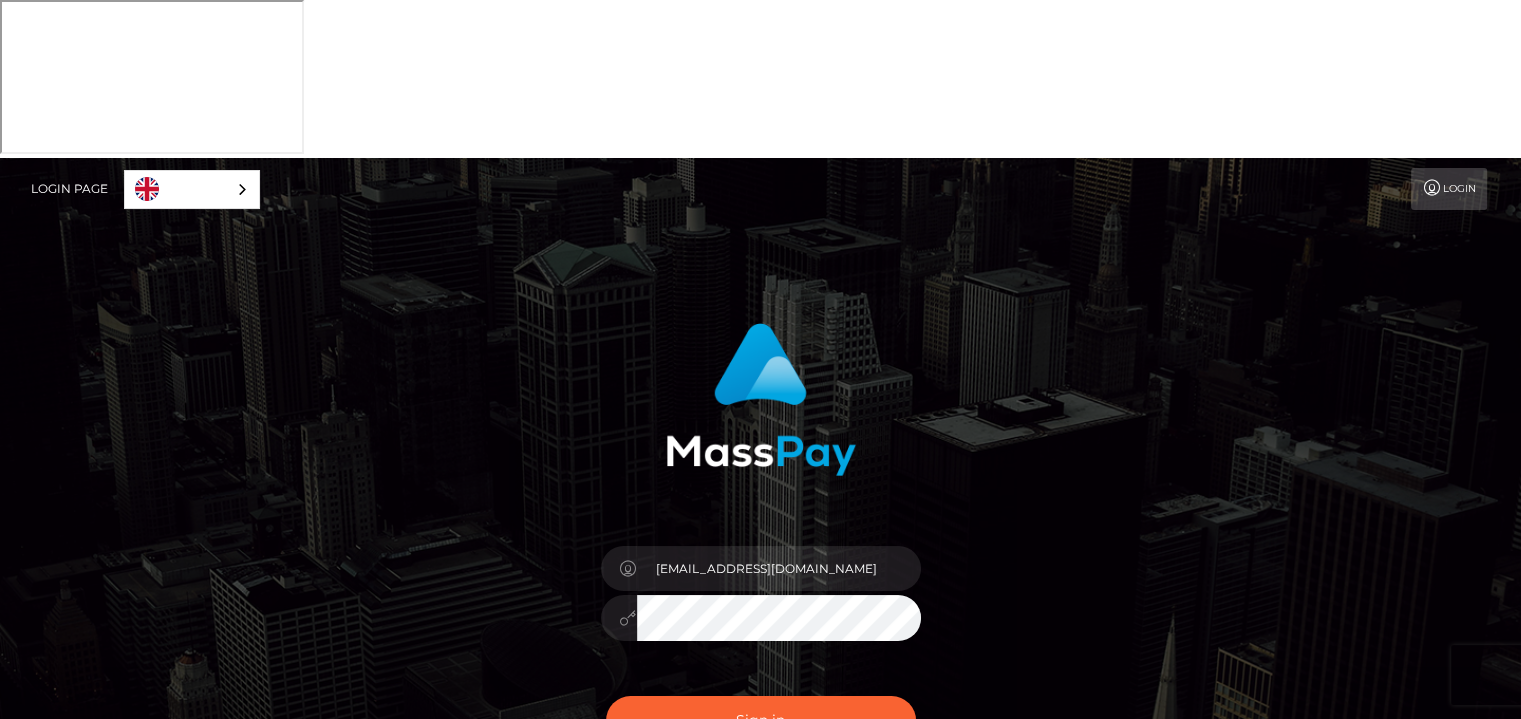 click at bounding box center (619, 617) 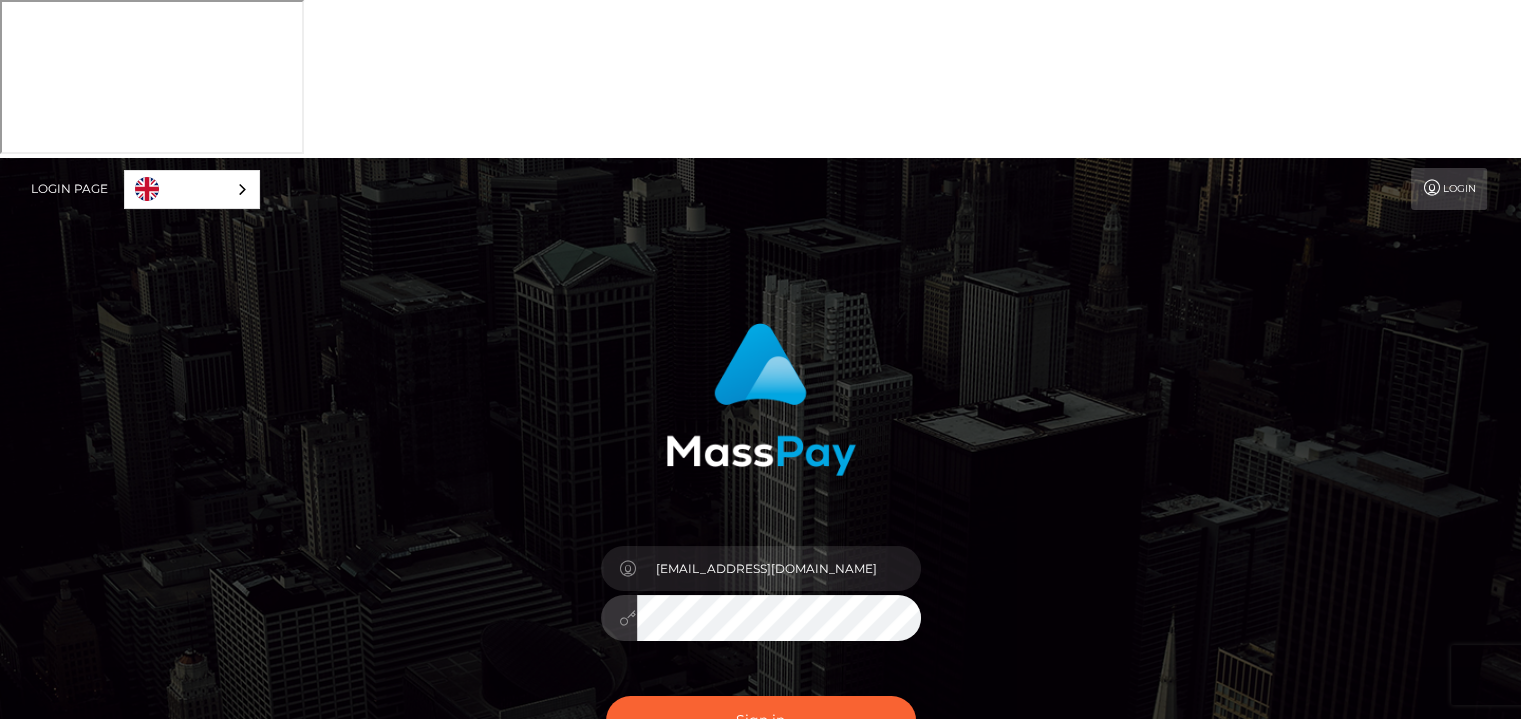 click on "In order to protect your account, we're utilizing the help of a captcha service. Your adblocker could be preventing the captcha from performing properly. Please disable the adblocker prior to logging in.
everlineotieno8@gmail.com" at bounding box center [761, 562] 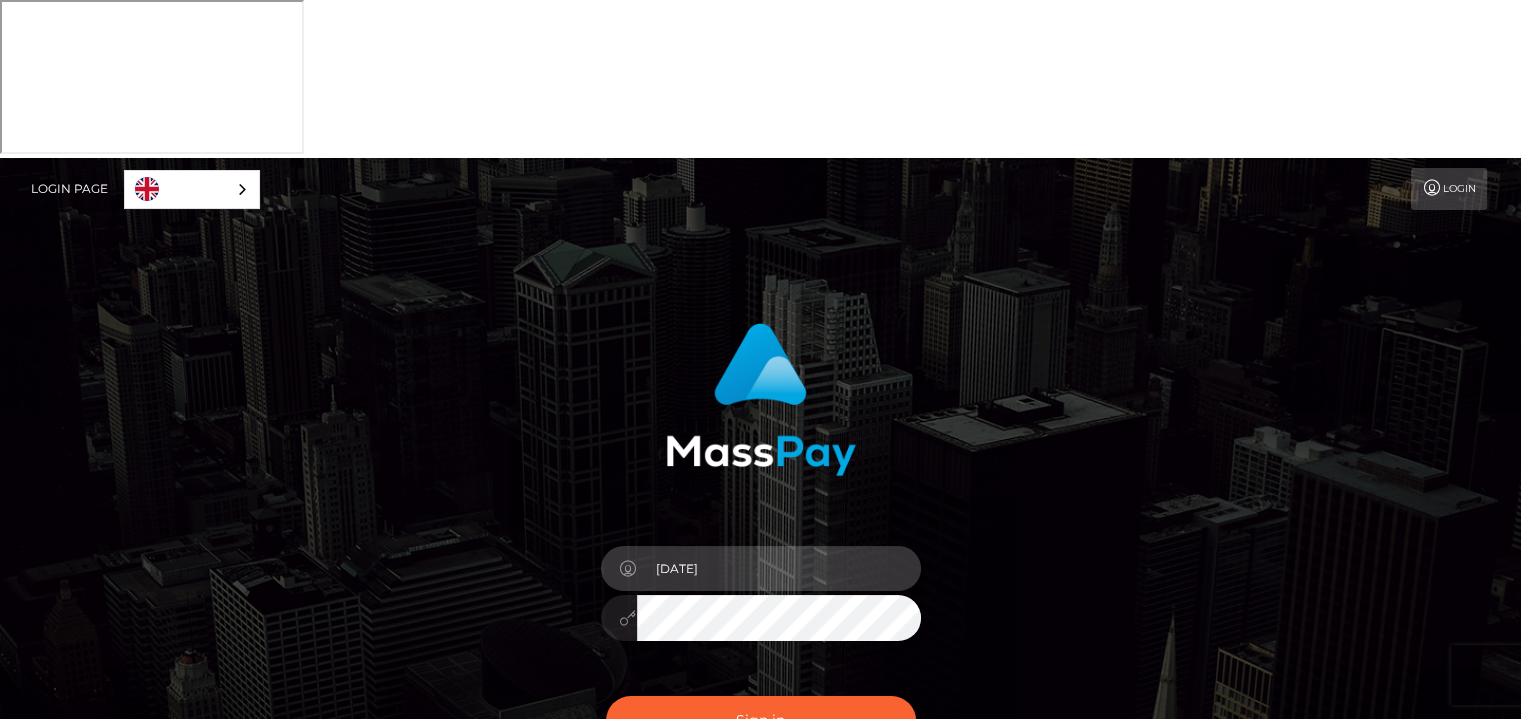 click on "29/06/1996" at bounding box center (779, 568) 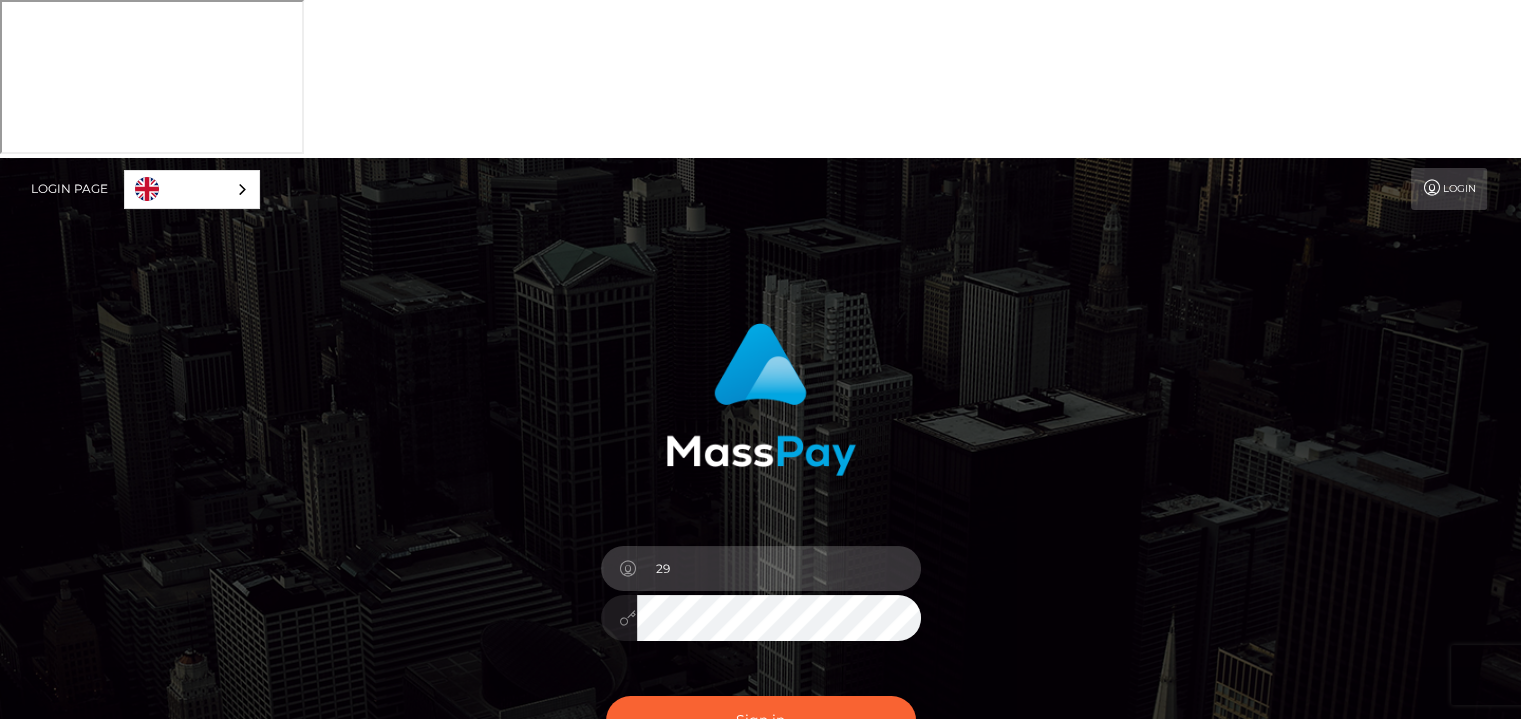 type on "2" 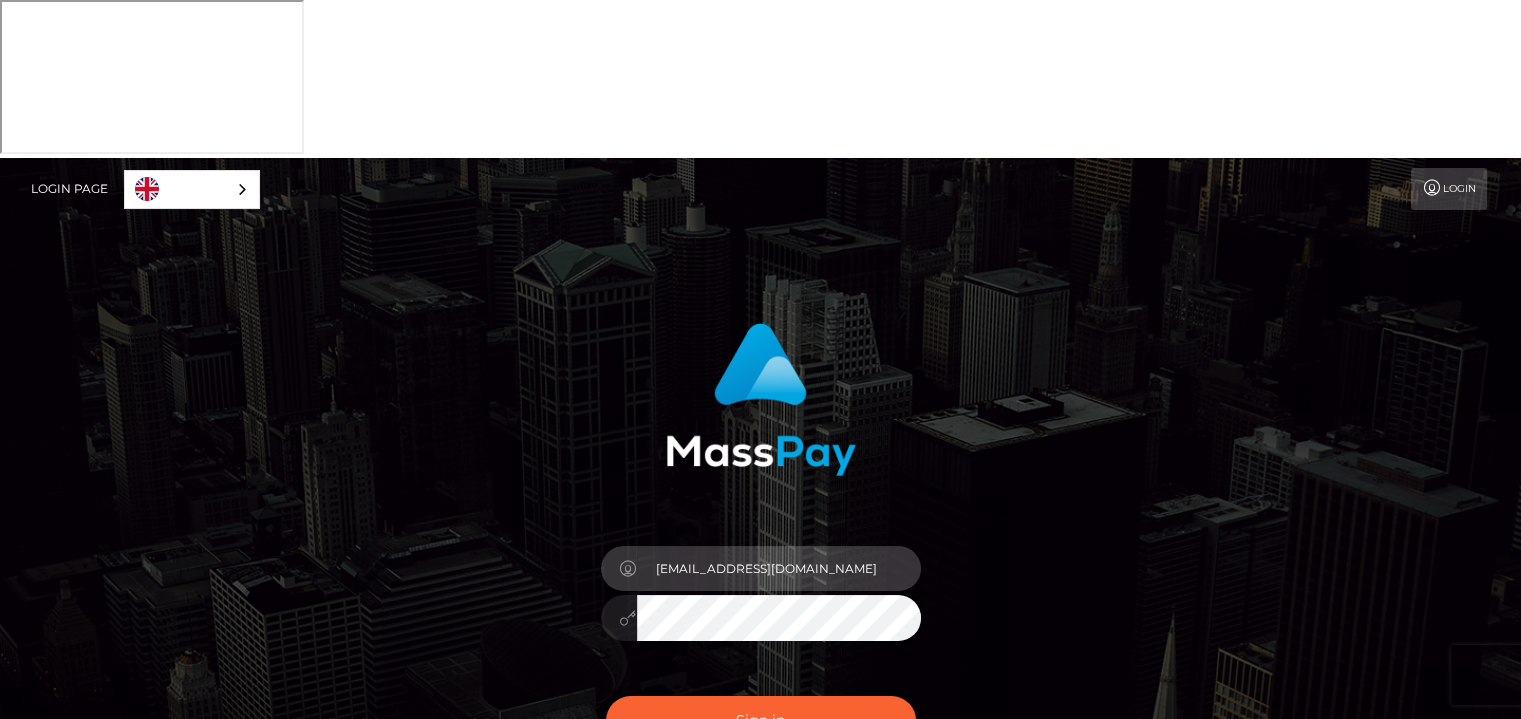 type on "everlineotieno8@gmail.com" 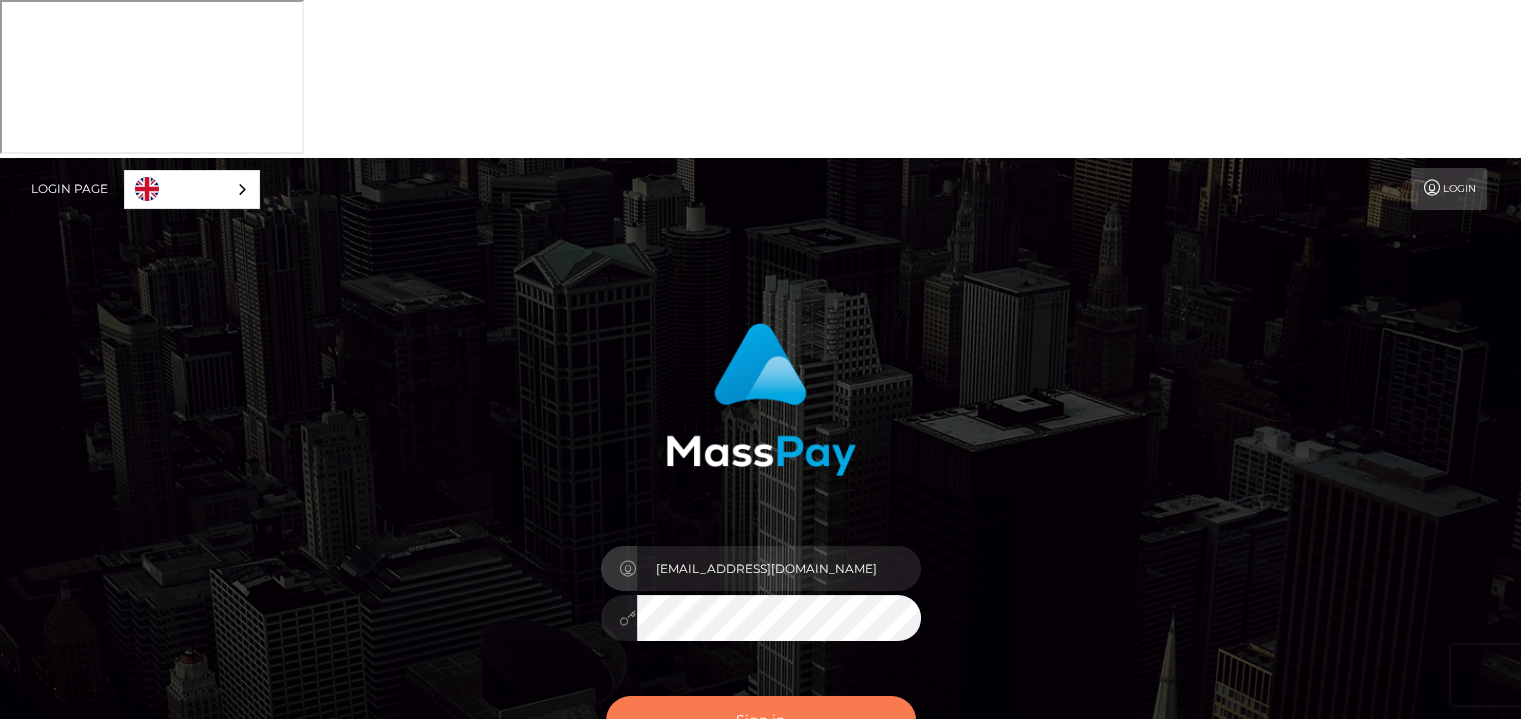 click on "Sign in" at bounding box center (761, 720) 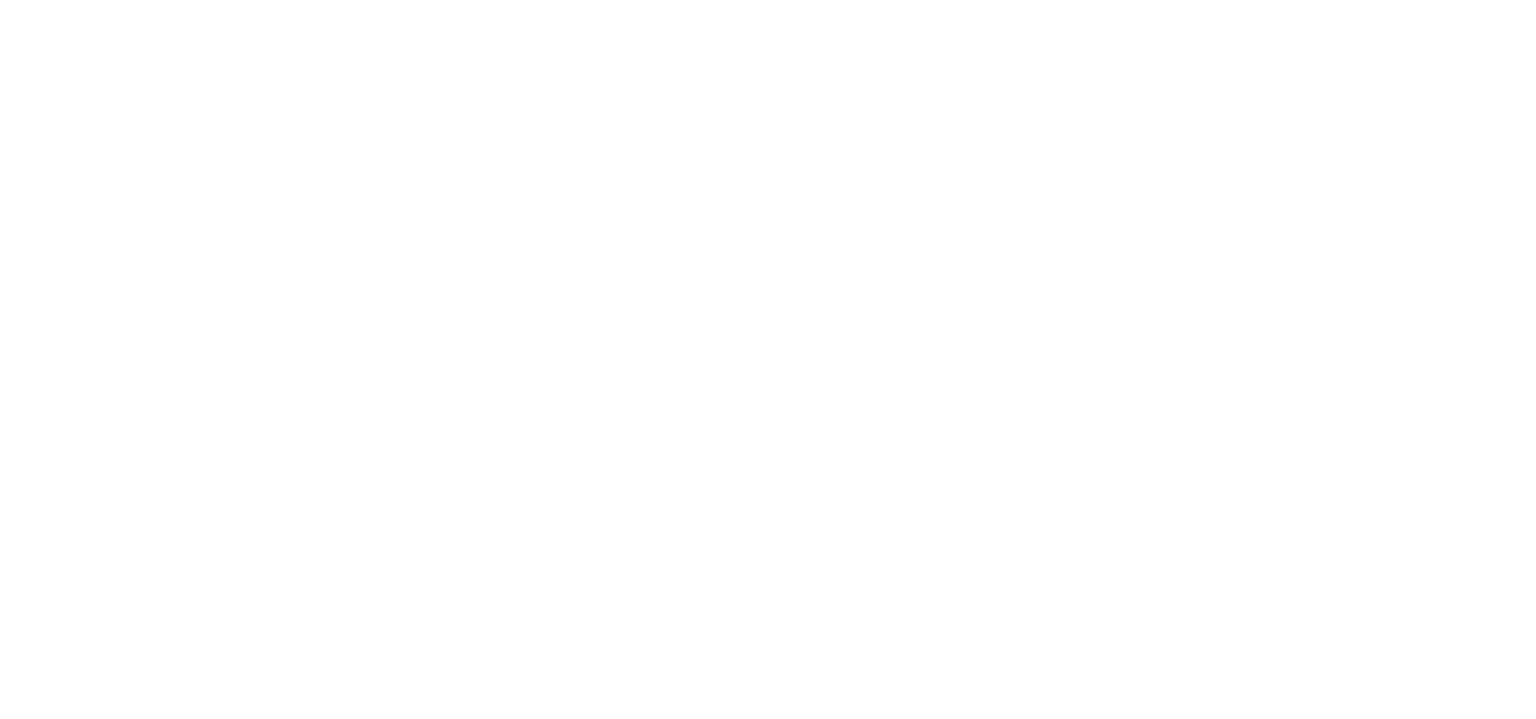 scroll, scrollTop: 0, scrollLeft: 0, axis: both 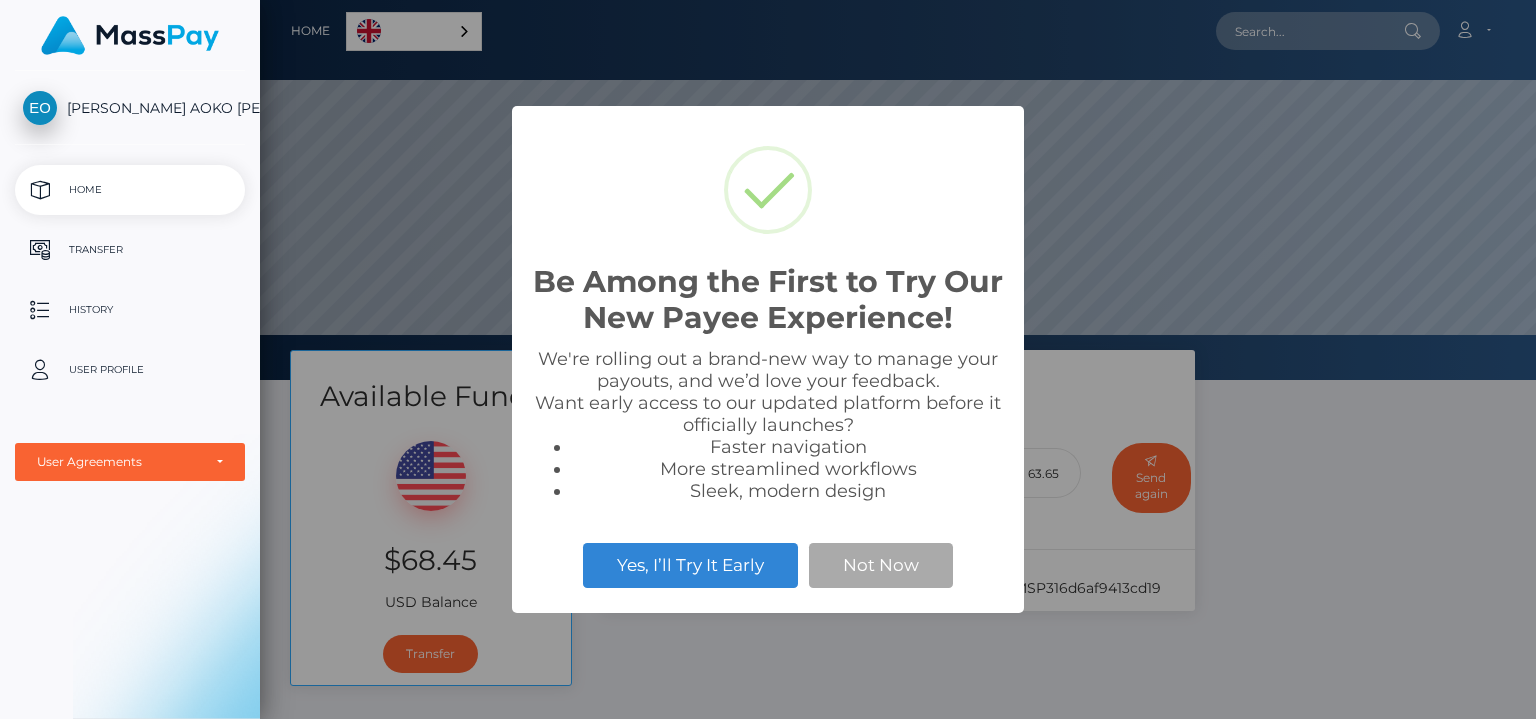 select 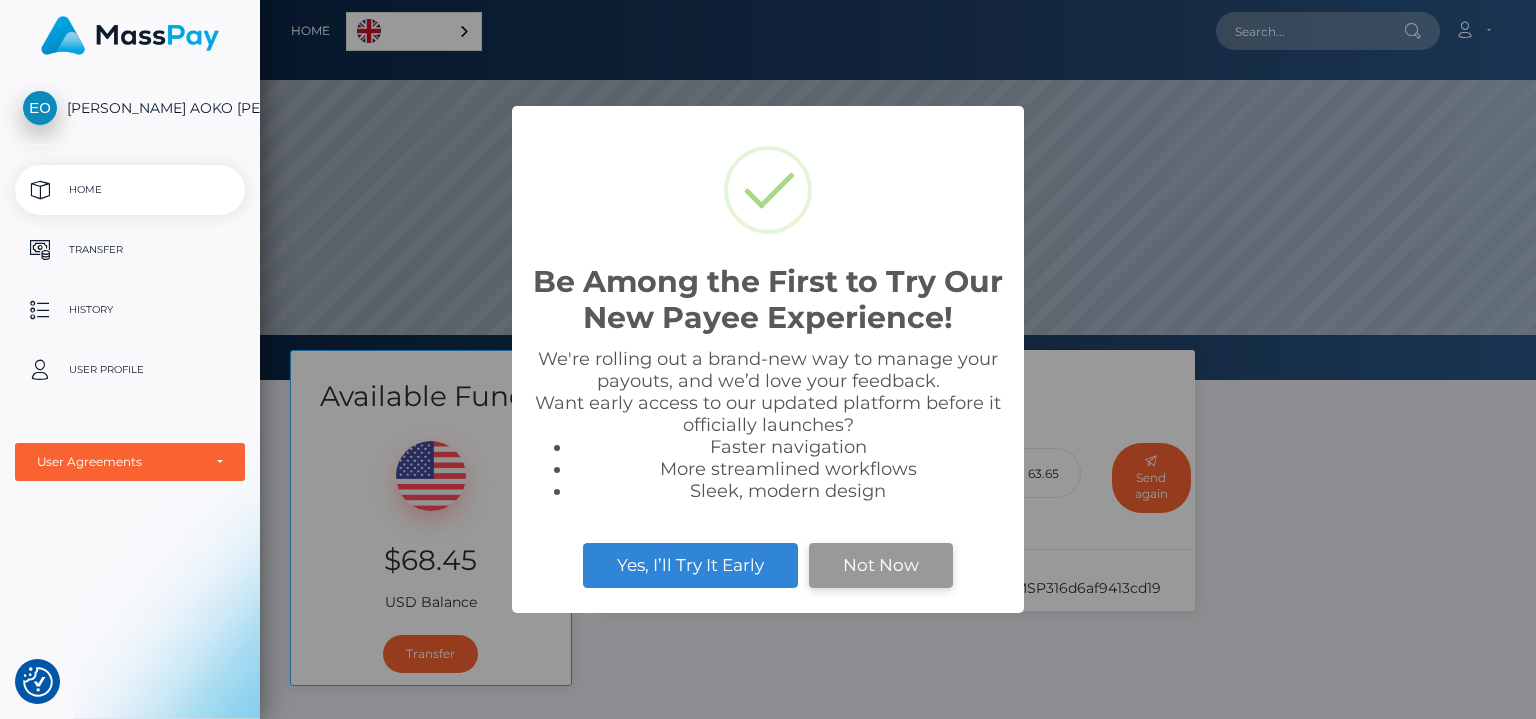 click on "Not Now" at bounding box center [881, 565] 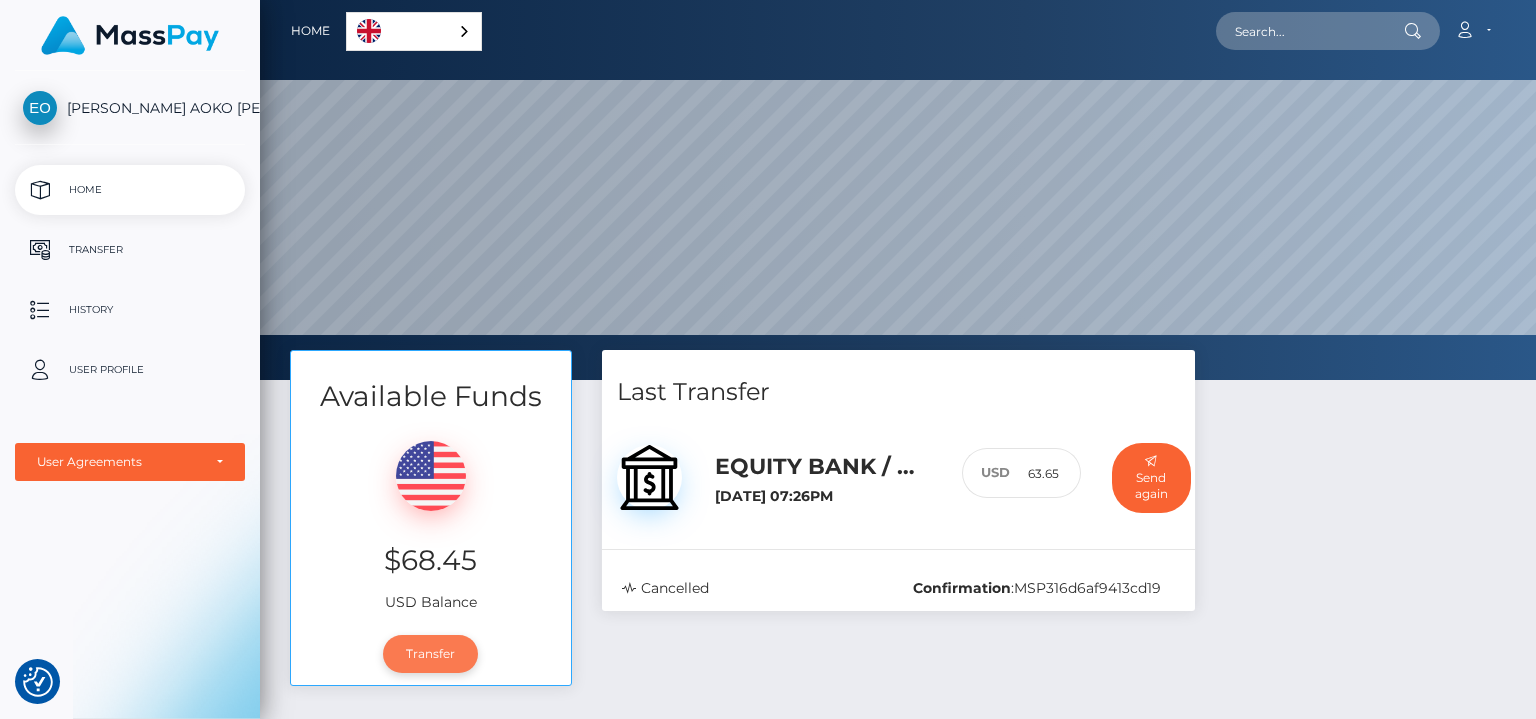 click on "Transfer" at bounding box center [430, 654] 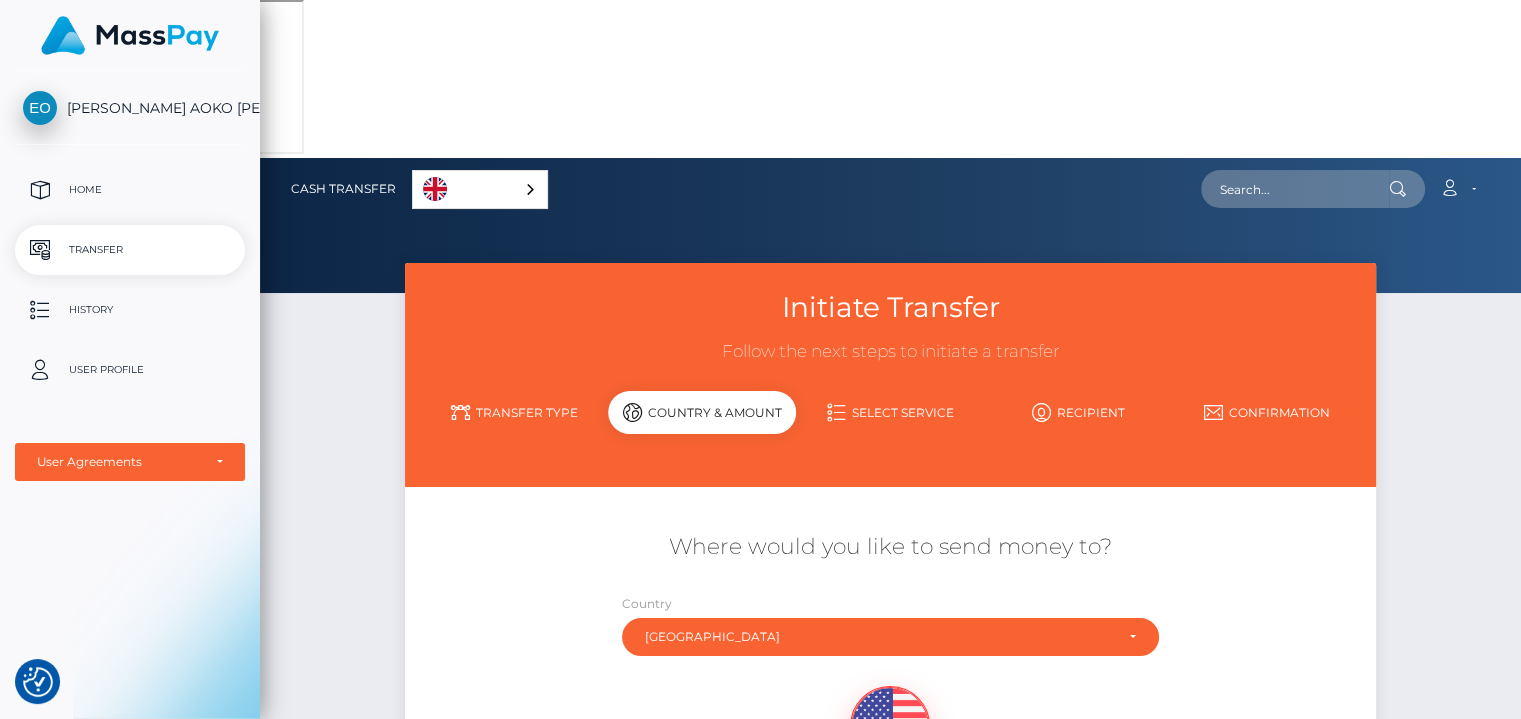 scroll, scrollTop: 24, scrollLeft: 0, axis: vertical 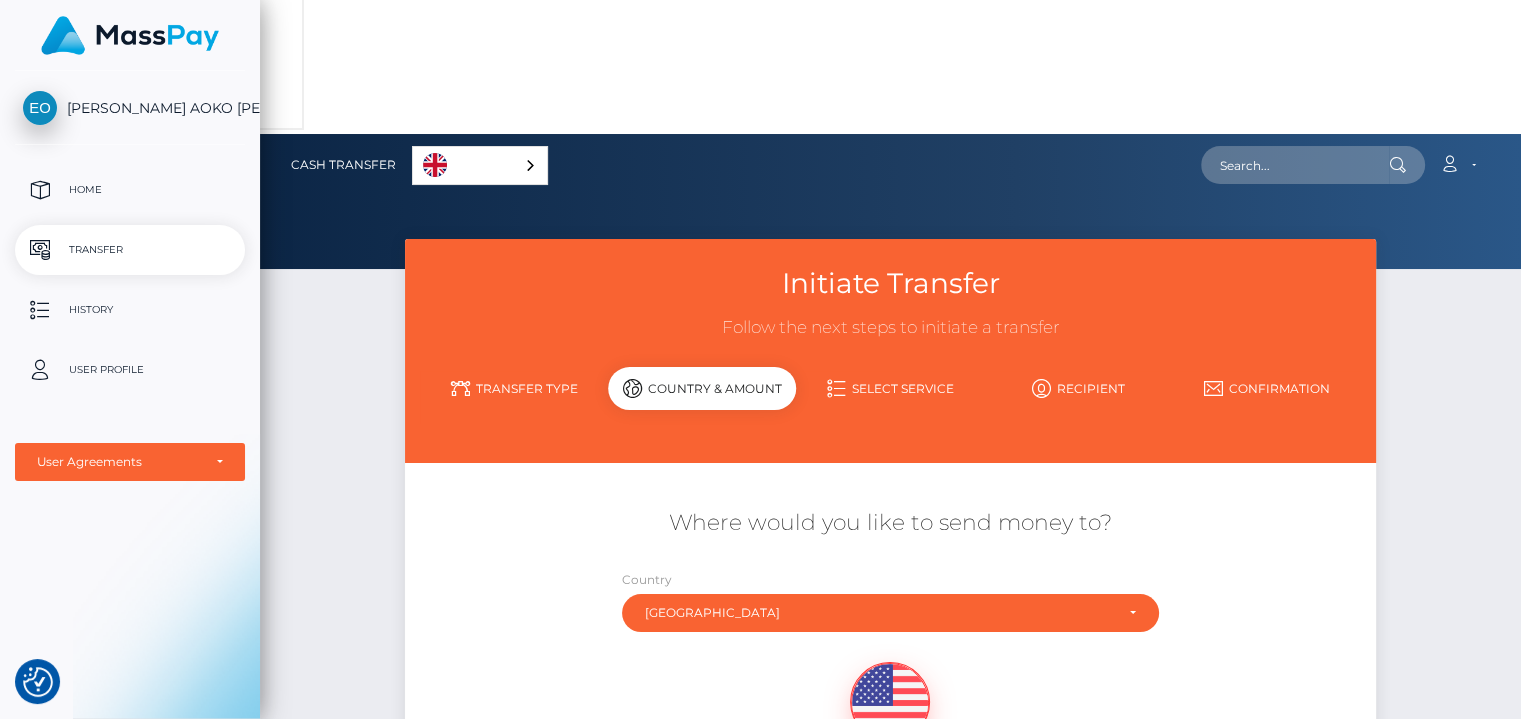 click on "$68.45 USD" at bounding box center (890, 714) 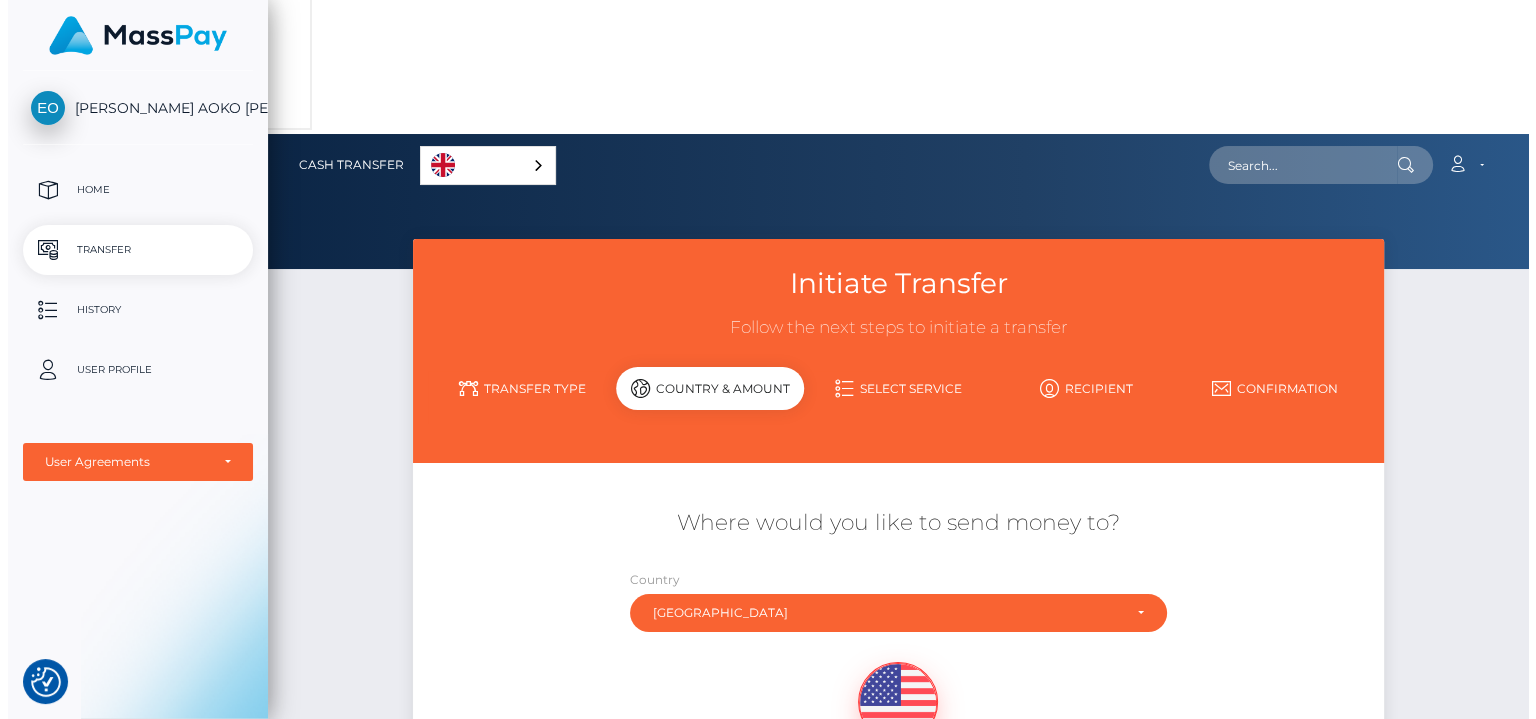 scroll, scrollTop: 0, scrollLeft: 0, axis: both 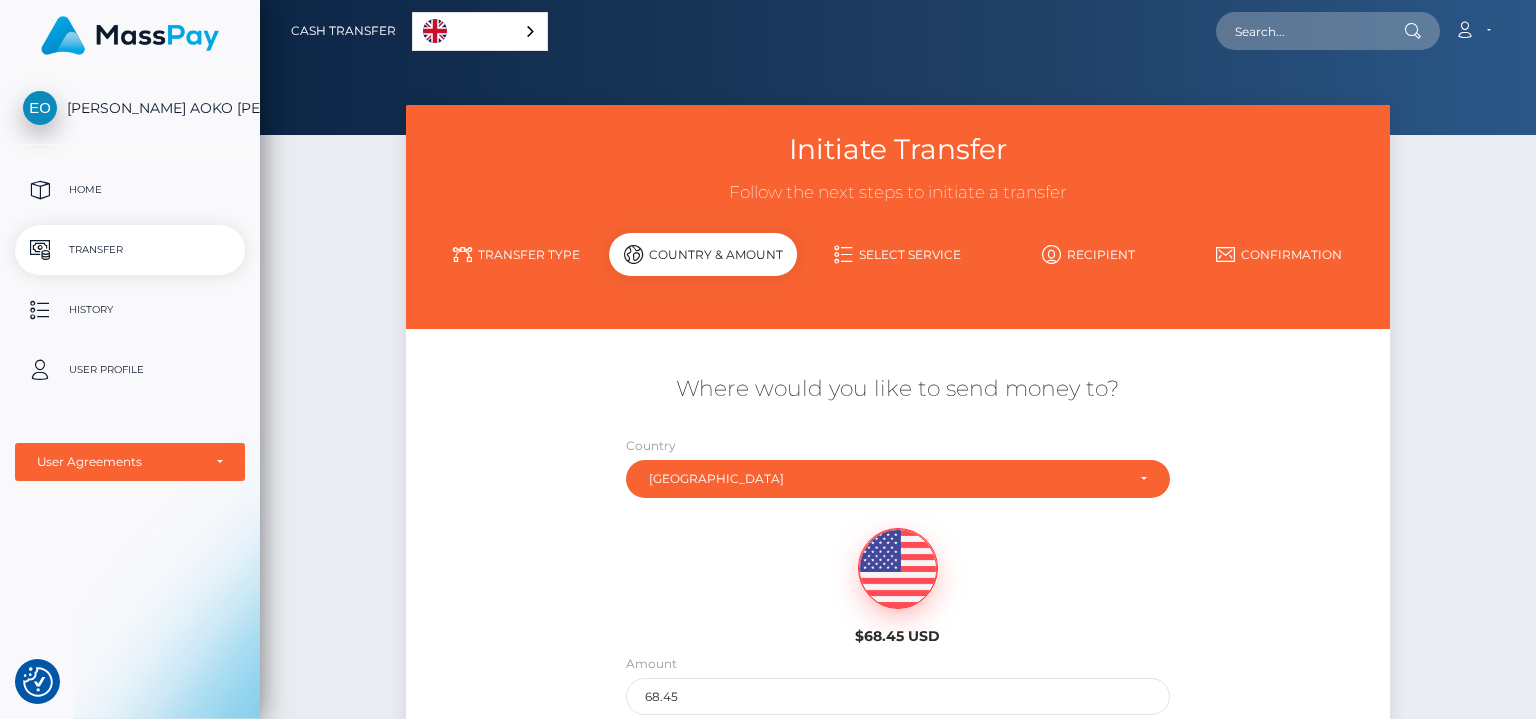 click on "Initiate Transfer
Follow the next steps to initiate a transfer
Transfer Type
Country & Amount
Select Service
Kenya" at bounding box center (898, 486) 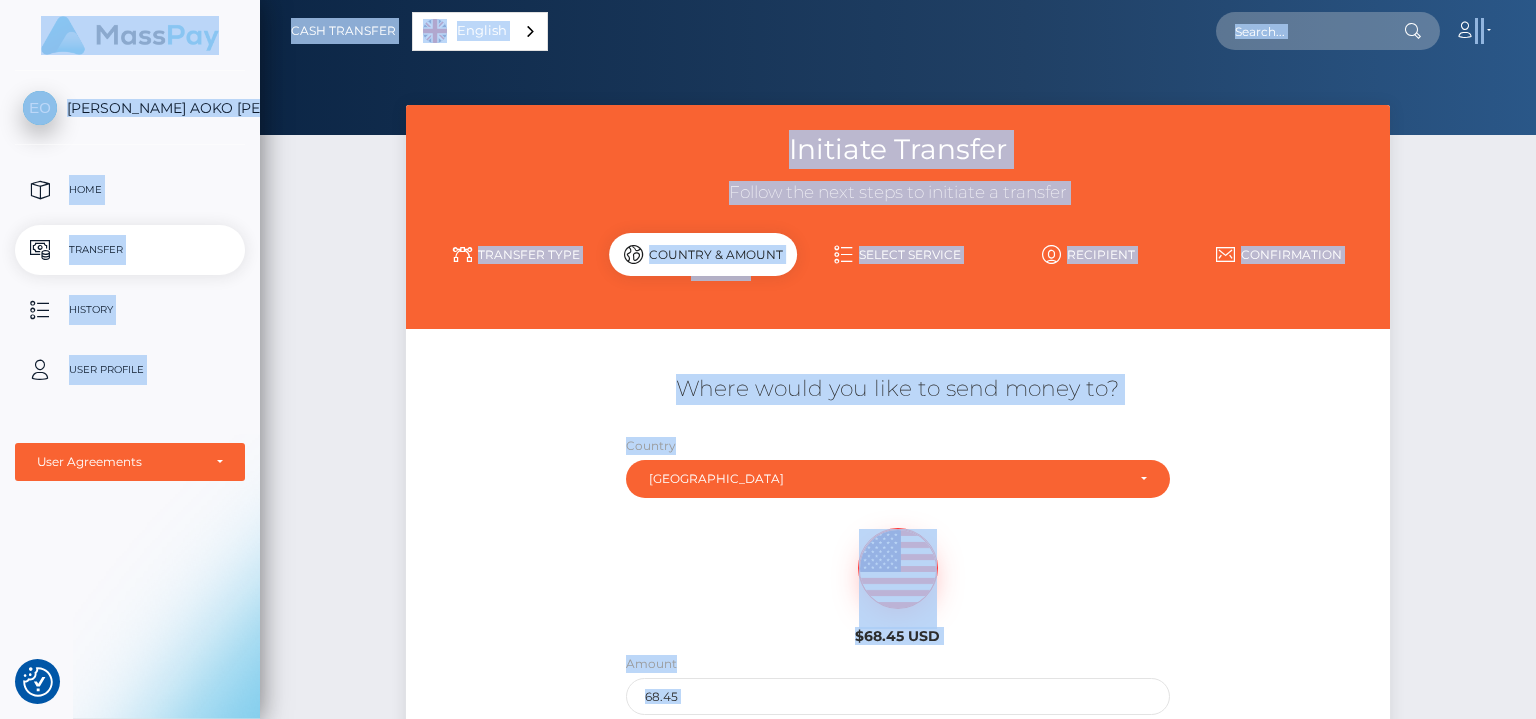 drag, startPoint x: 1530, startPoint y: 667, endPoint x: 1533, endPoint y: 729, distance: 62.072536 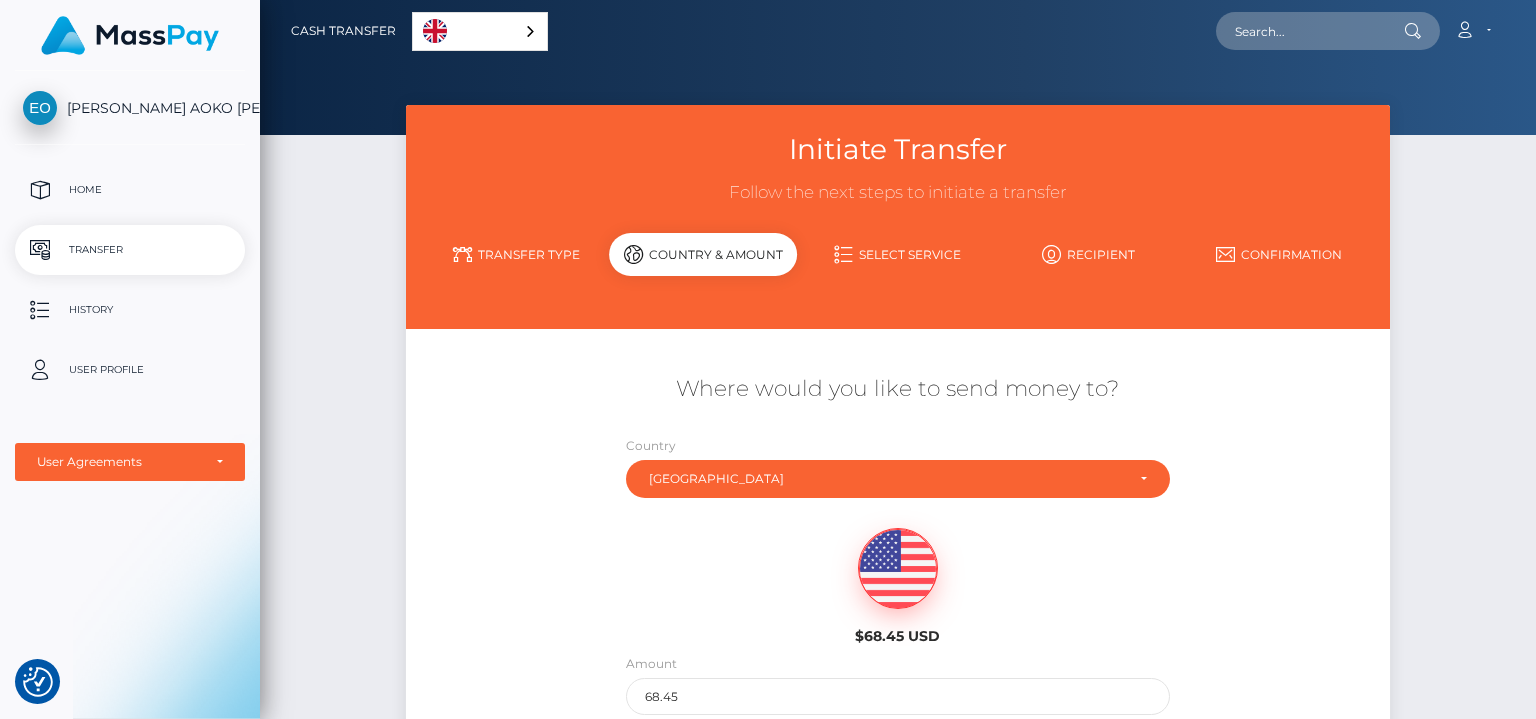 click on "Initiate Transfer
Follow the next steps to initiate a transfer
Transfer Type
Country & Amount
Select Service
Kenya" at bounding box center (898, 486) 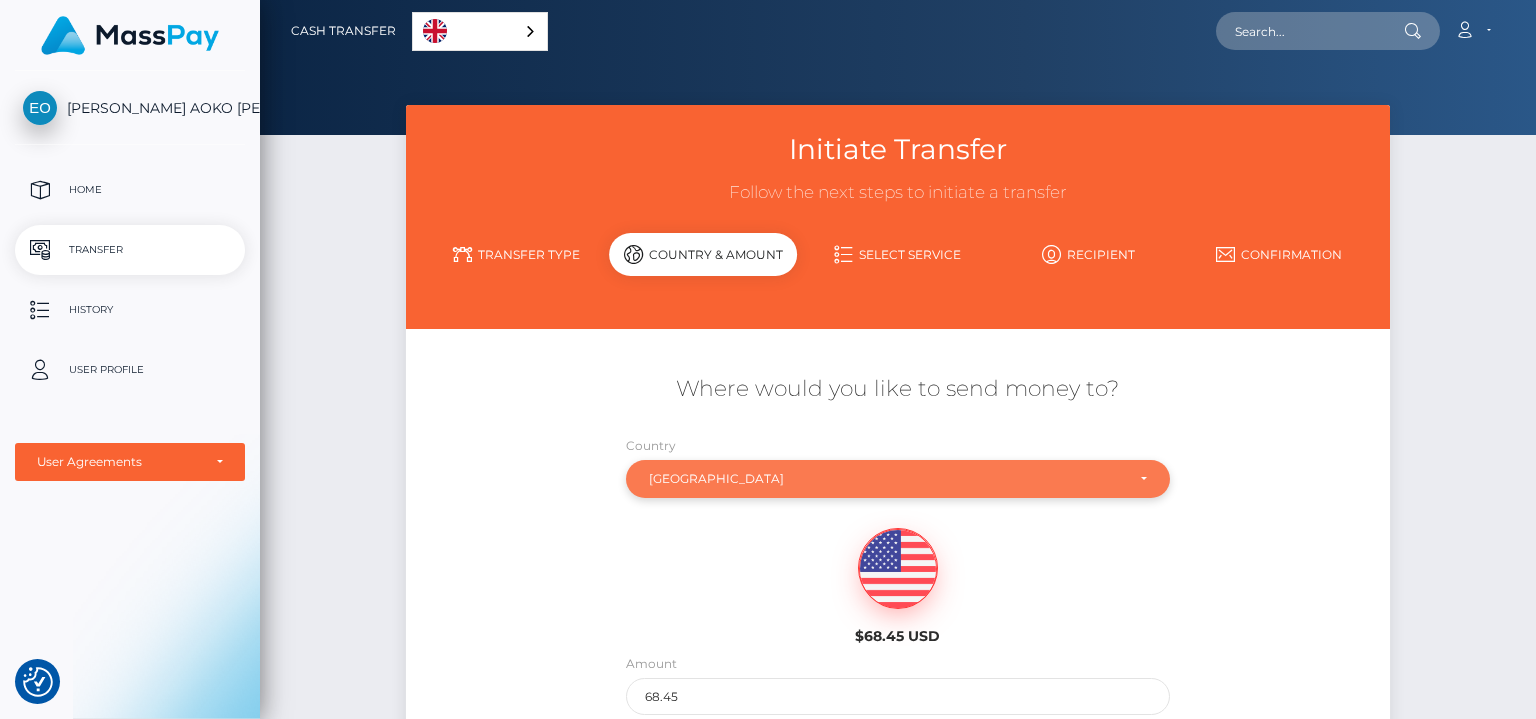 click on "Kenya" at bounding box center [898, 479] 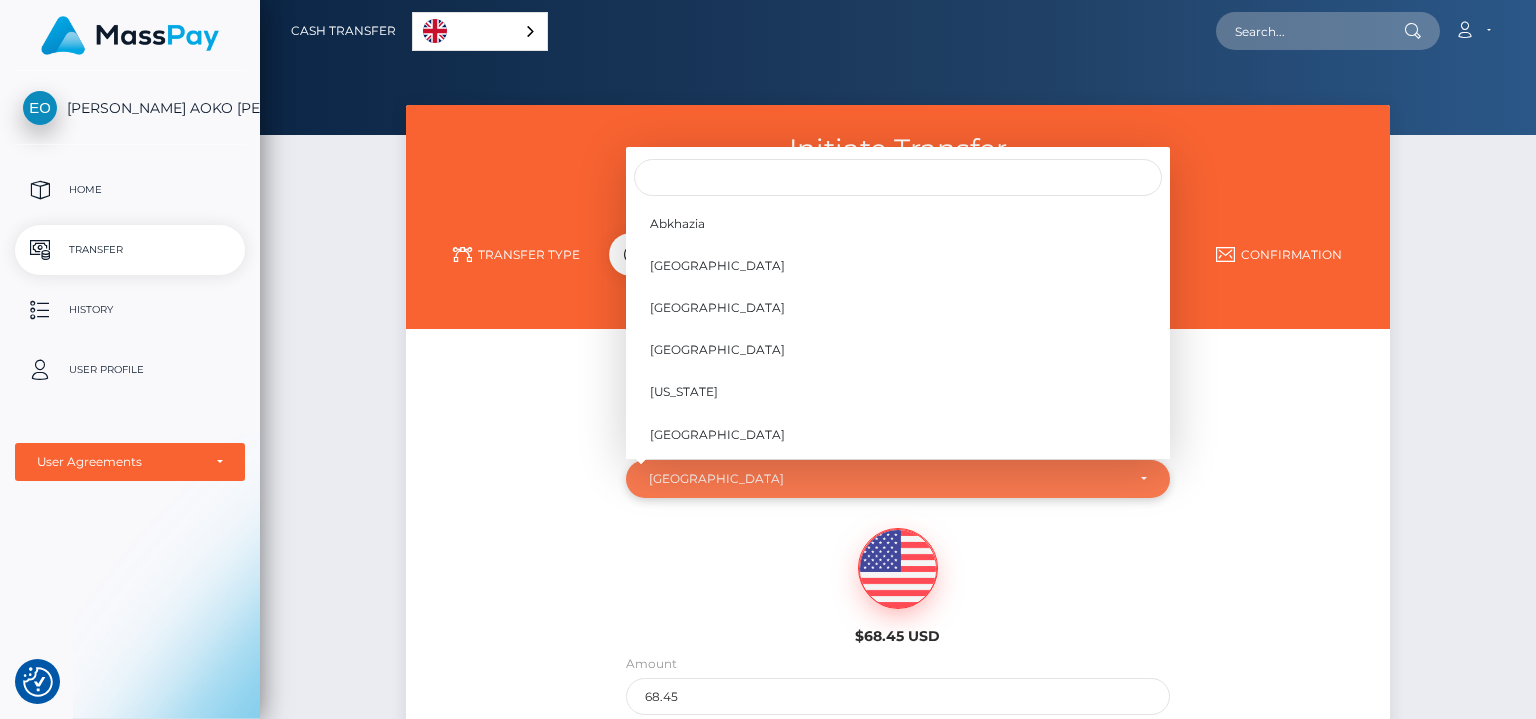 scroll, scrollTop: 3959, scrollLeft: 0, axis: vertical 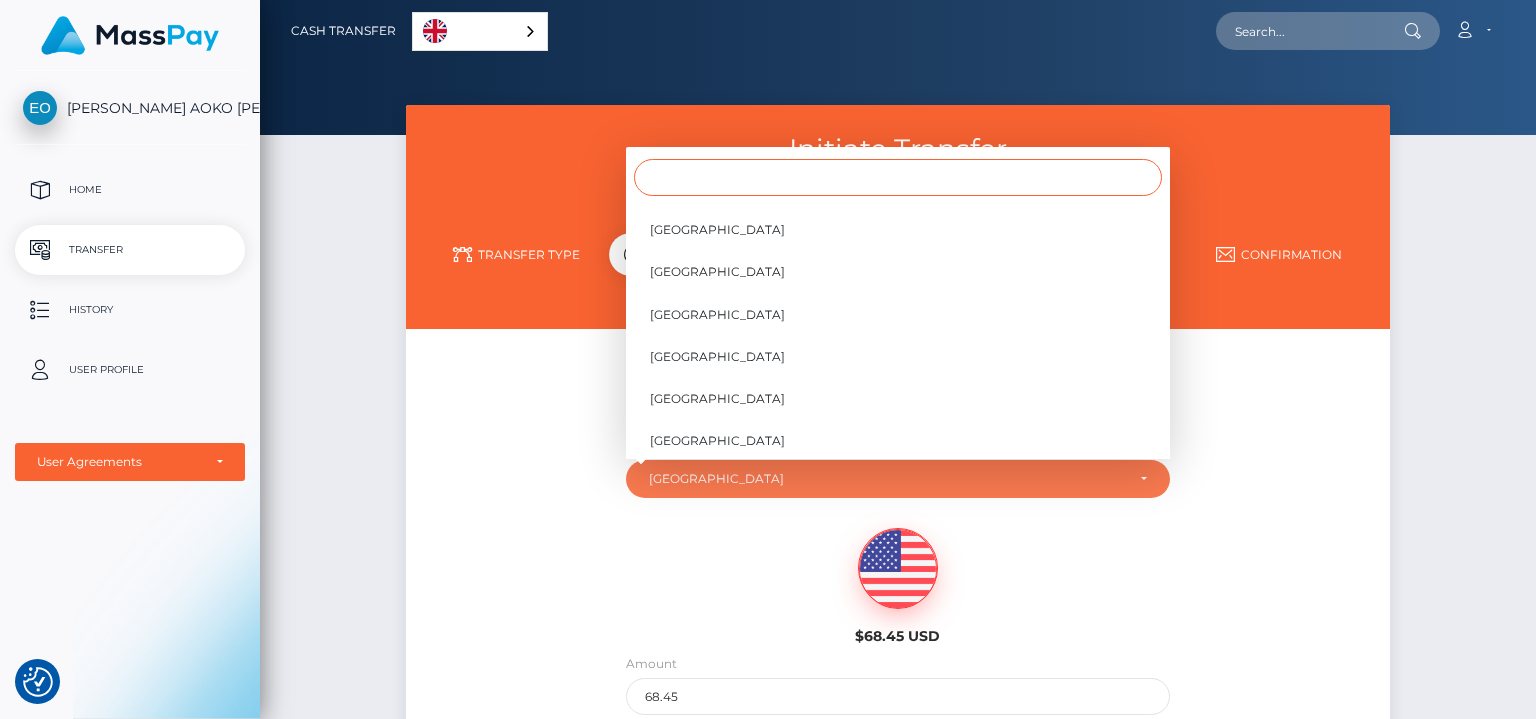 click at bounding box center [898, 177] 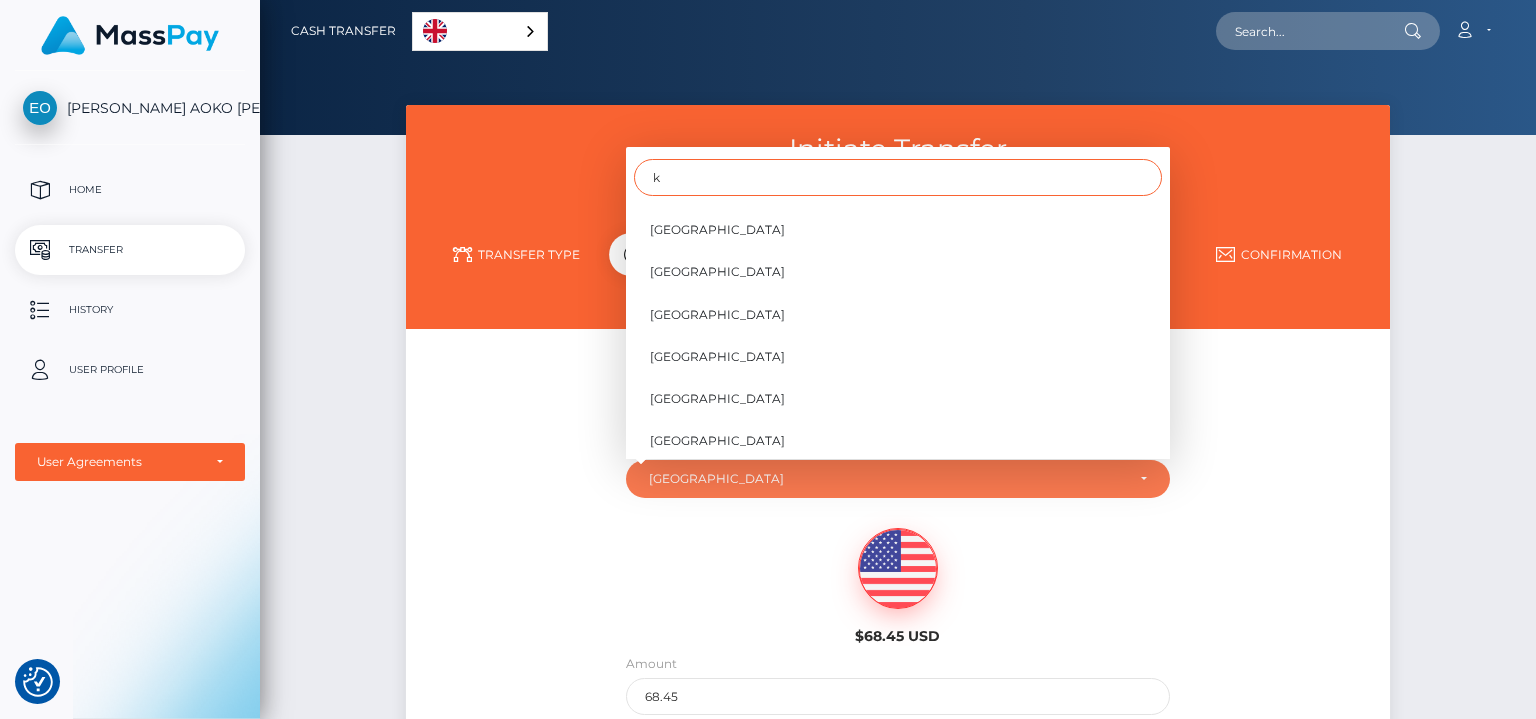 scroll, scrollTop: 0, scrollLeft: 0, axis: both 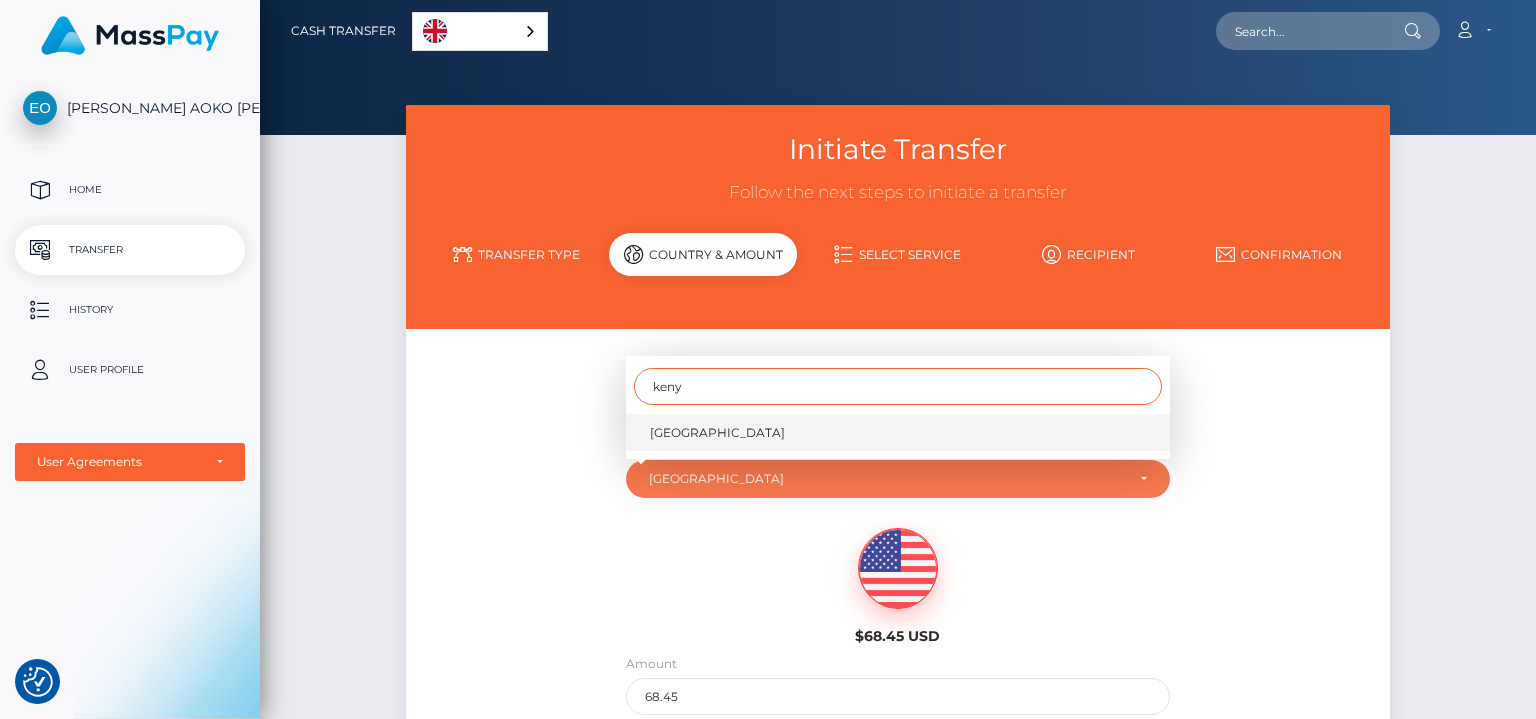 type on "keny" 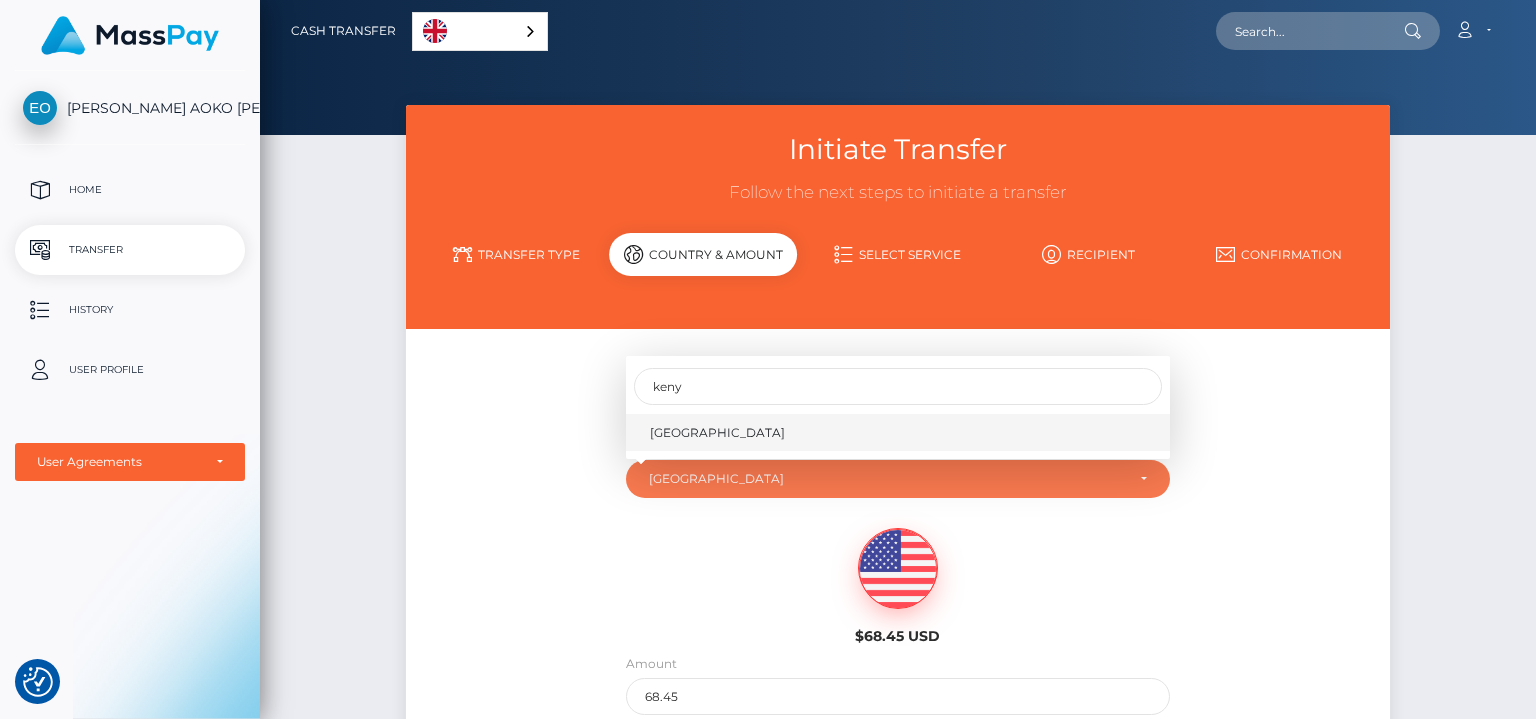 click on "Kenya" at bounding box center [898, 432] 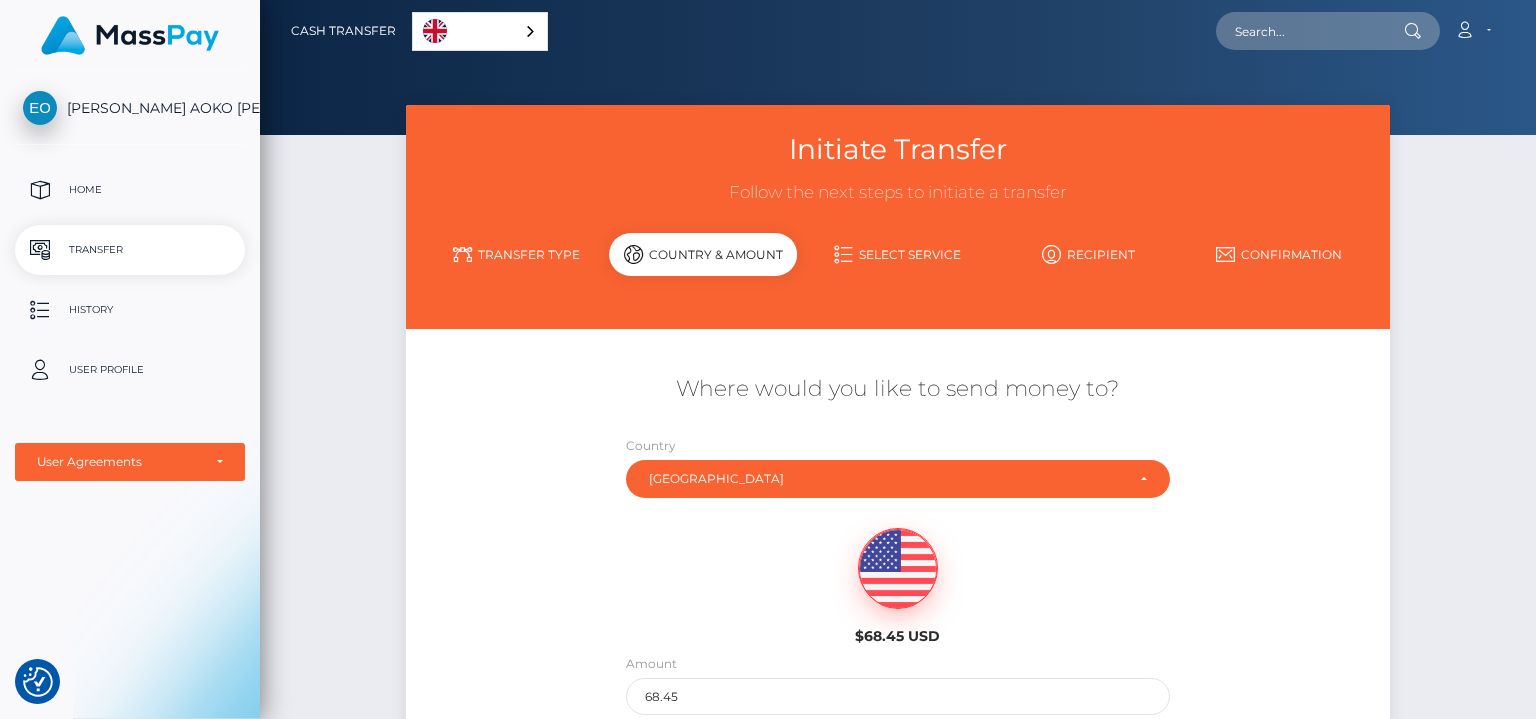 click on "$68.45 USD" at bounding box center (897, 580) 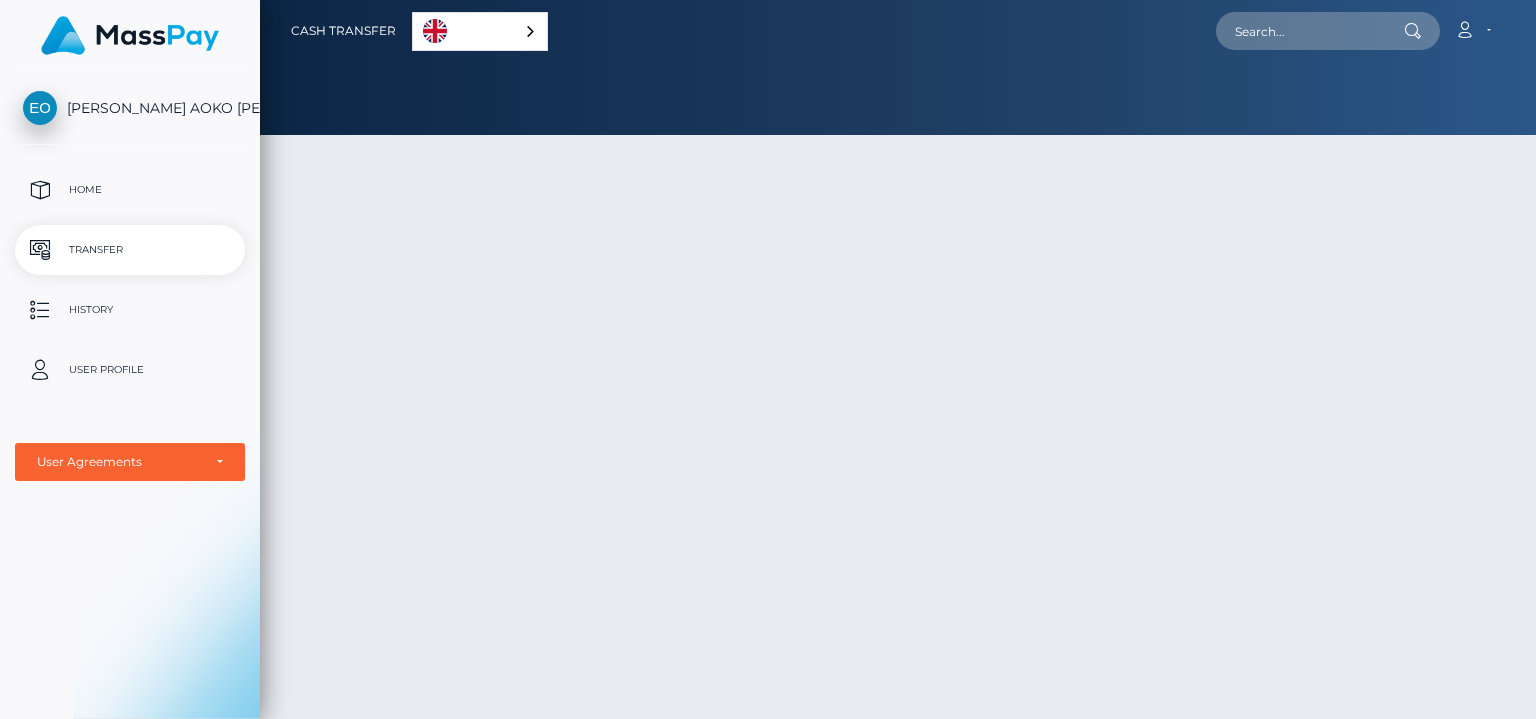 scroll, scrollTop: 0, scrollLeft: 0, axis: both 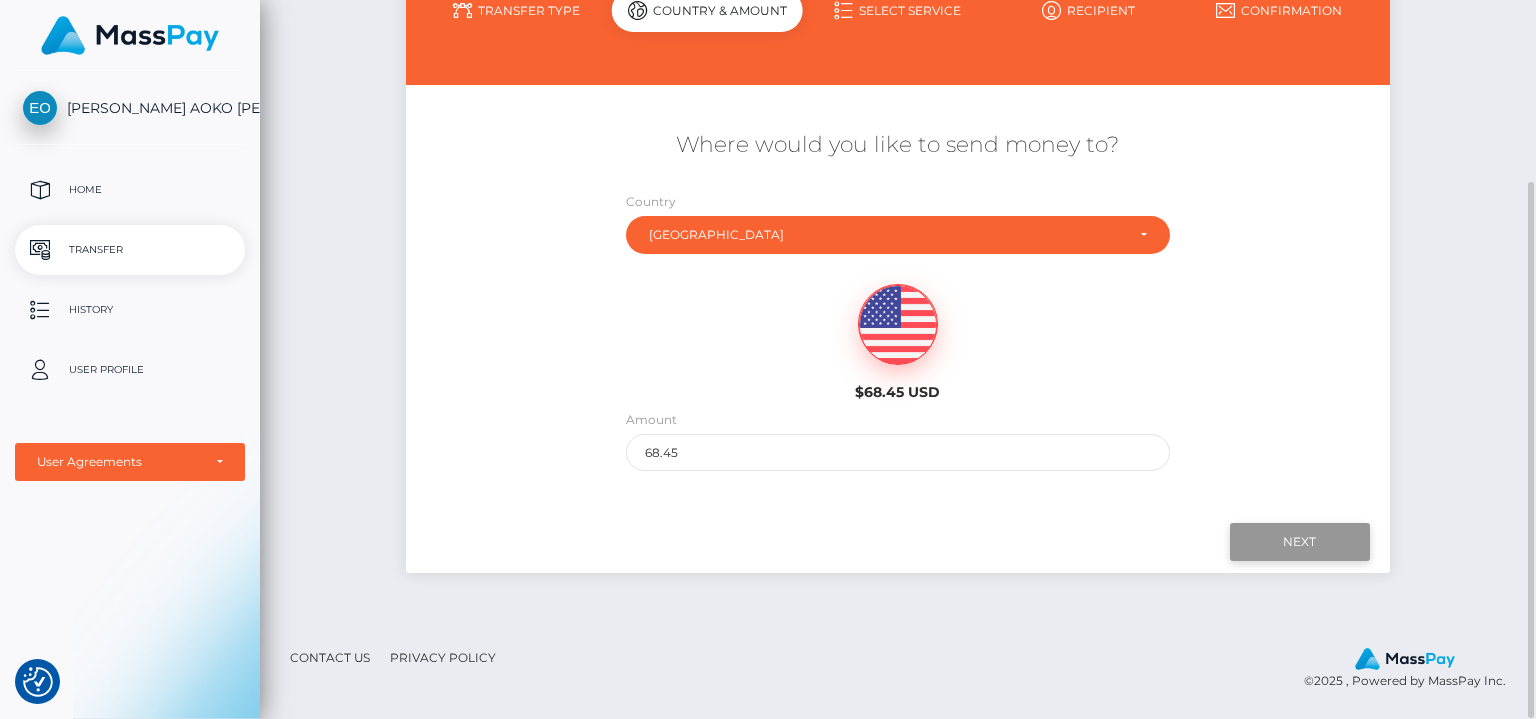 click on "Next" at bounding box center (1300, 542) 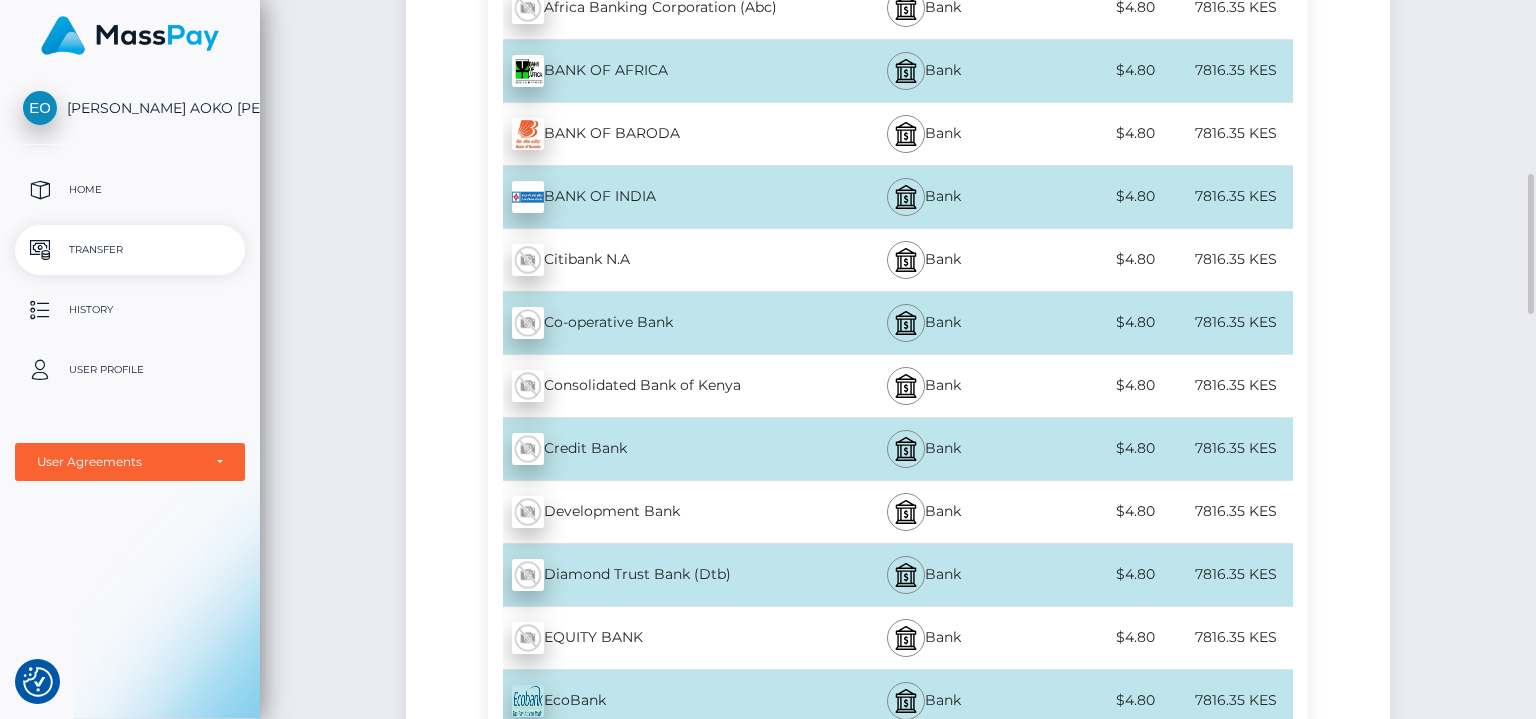 scroll, scrollTop: 731, scrollLeft: 0, axis: vertical 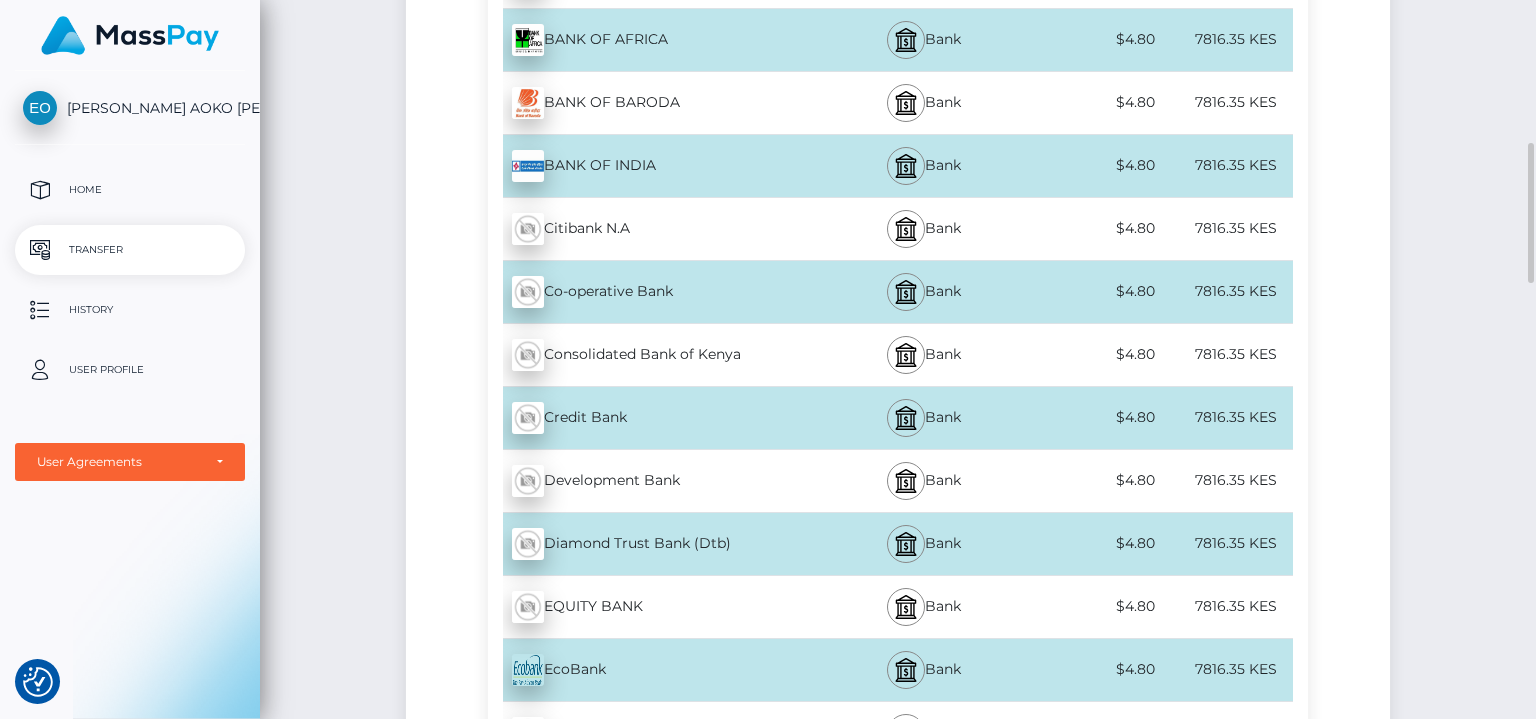 click on "EQUITY BANK  - KES" at bounding box center (655, 607) 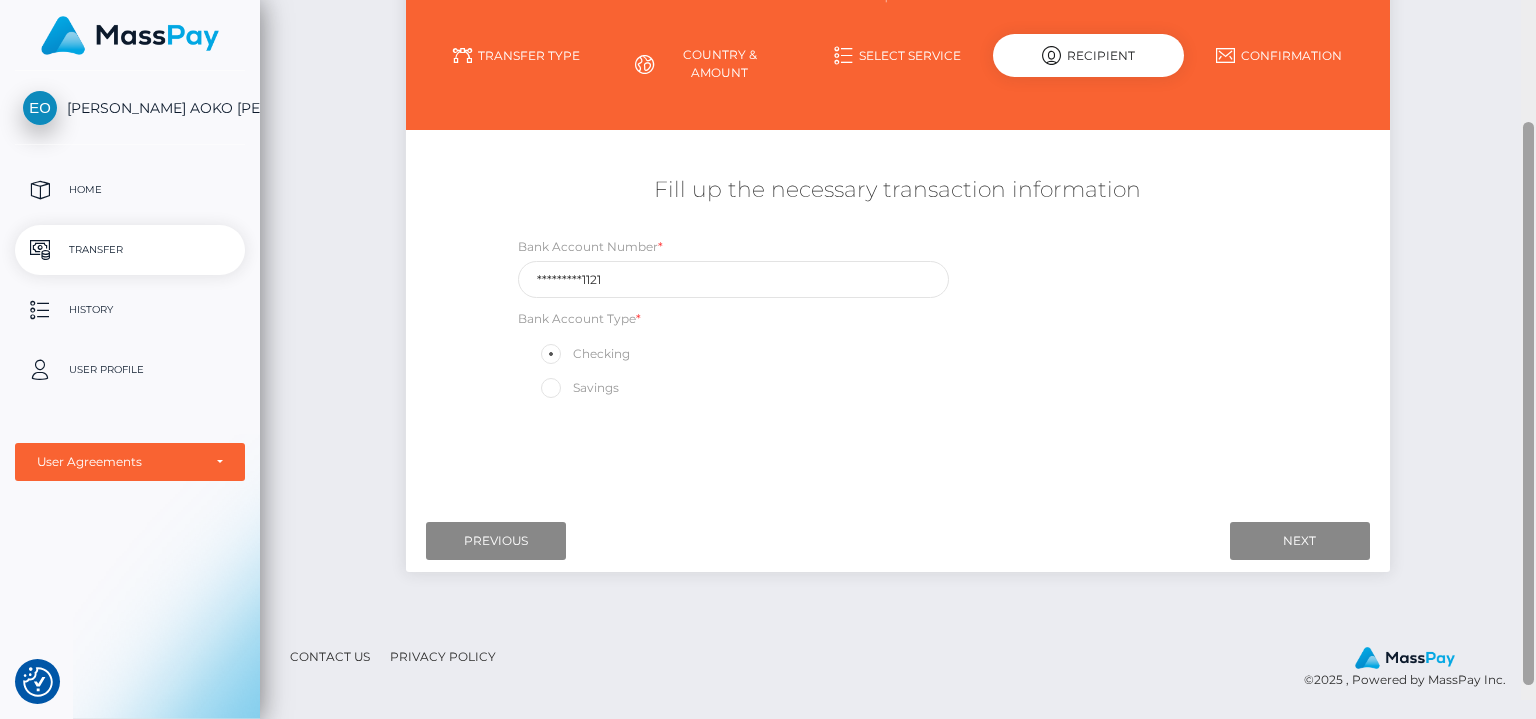 scroll, scrollTop: 175, scrollLeft: 0, axis: vertical 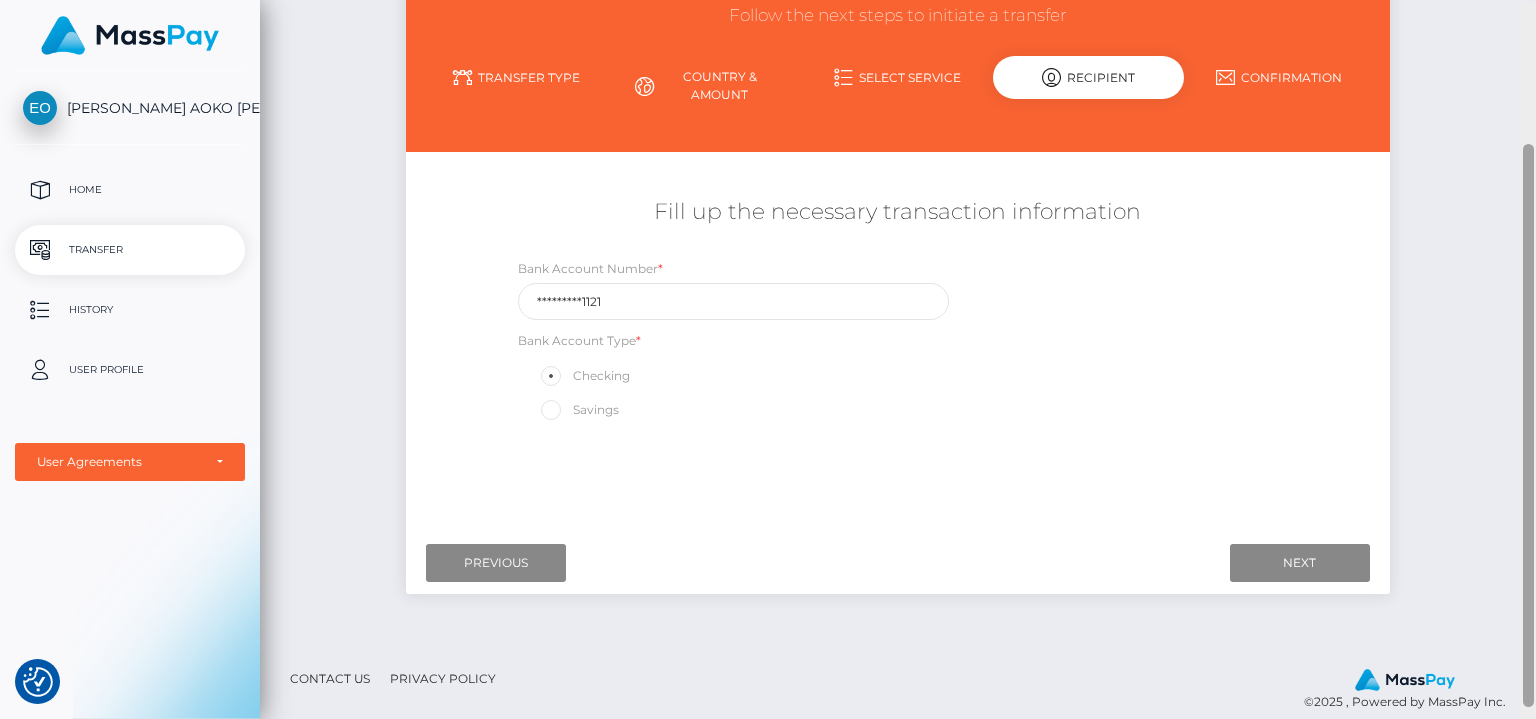 drag, startPoint x: 1522, startPoint y: 267, endPoint x: 1519, endPoint y: 158, distance: 109.041275 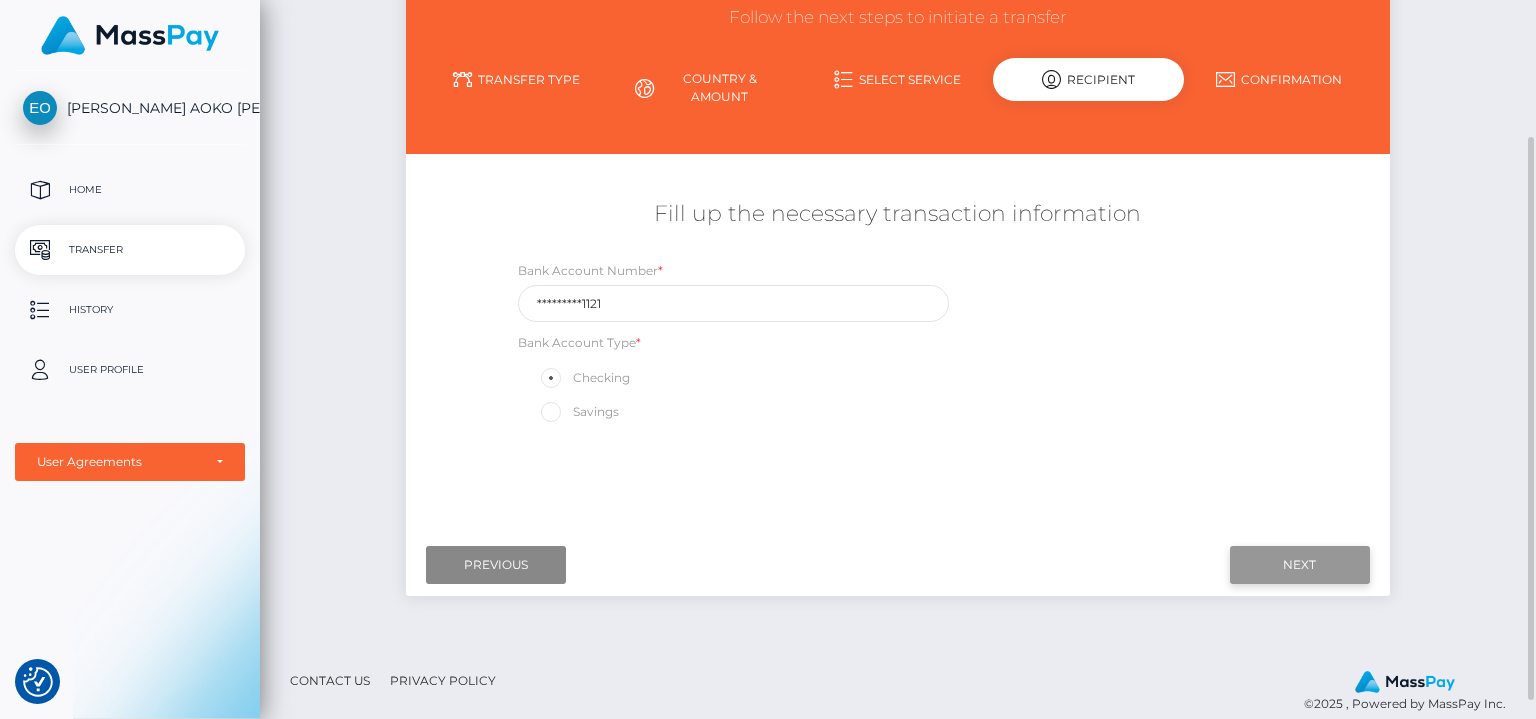 click on "Next" at bounding box center [1300, 565] 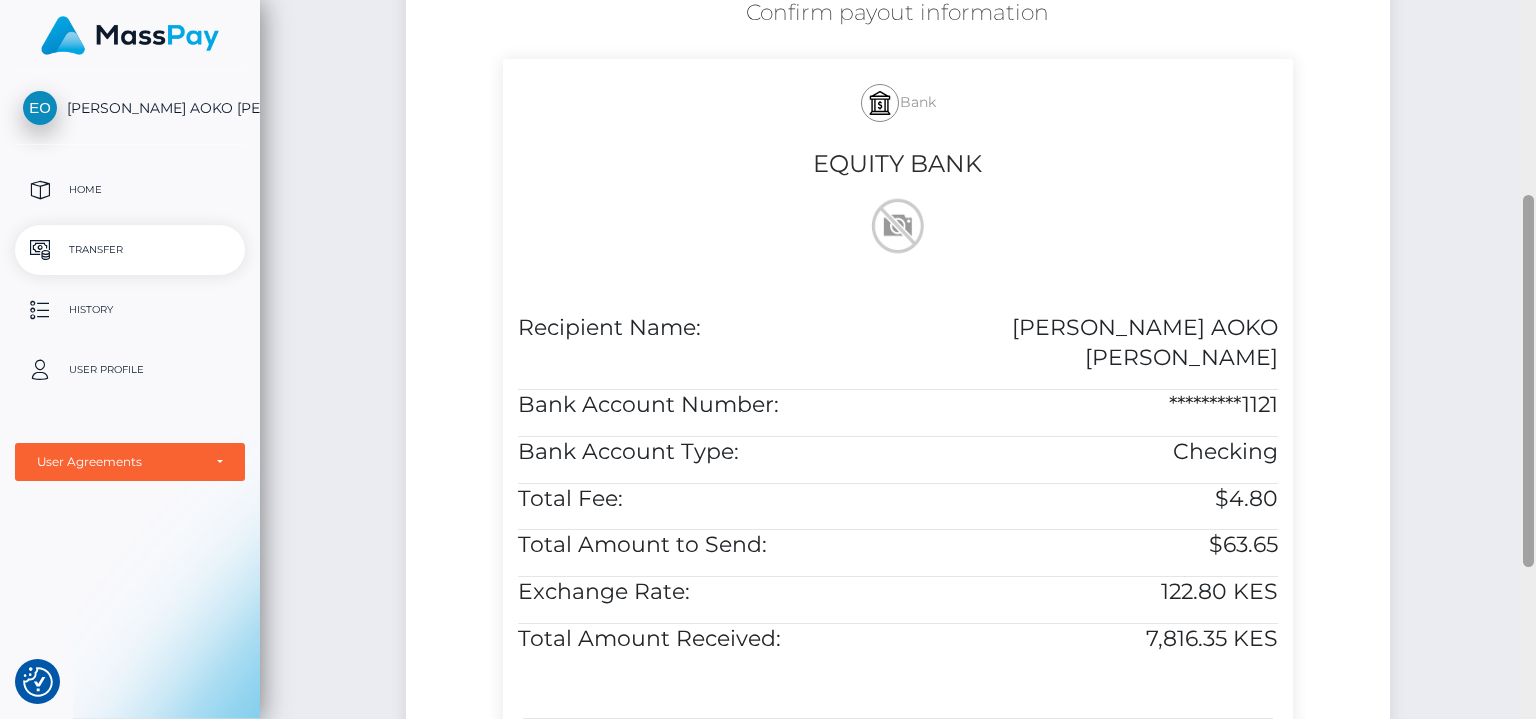 drag, startPoint x: 1530, startPoint y: 584, endPoint x: 1532, endPoint y: 741, distance: 157.01274 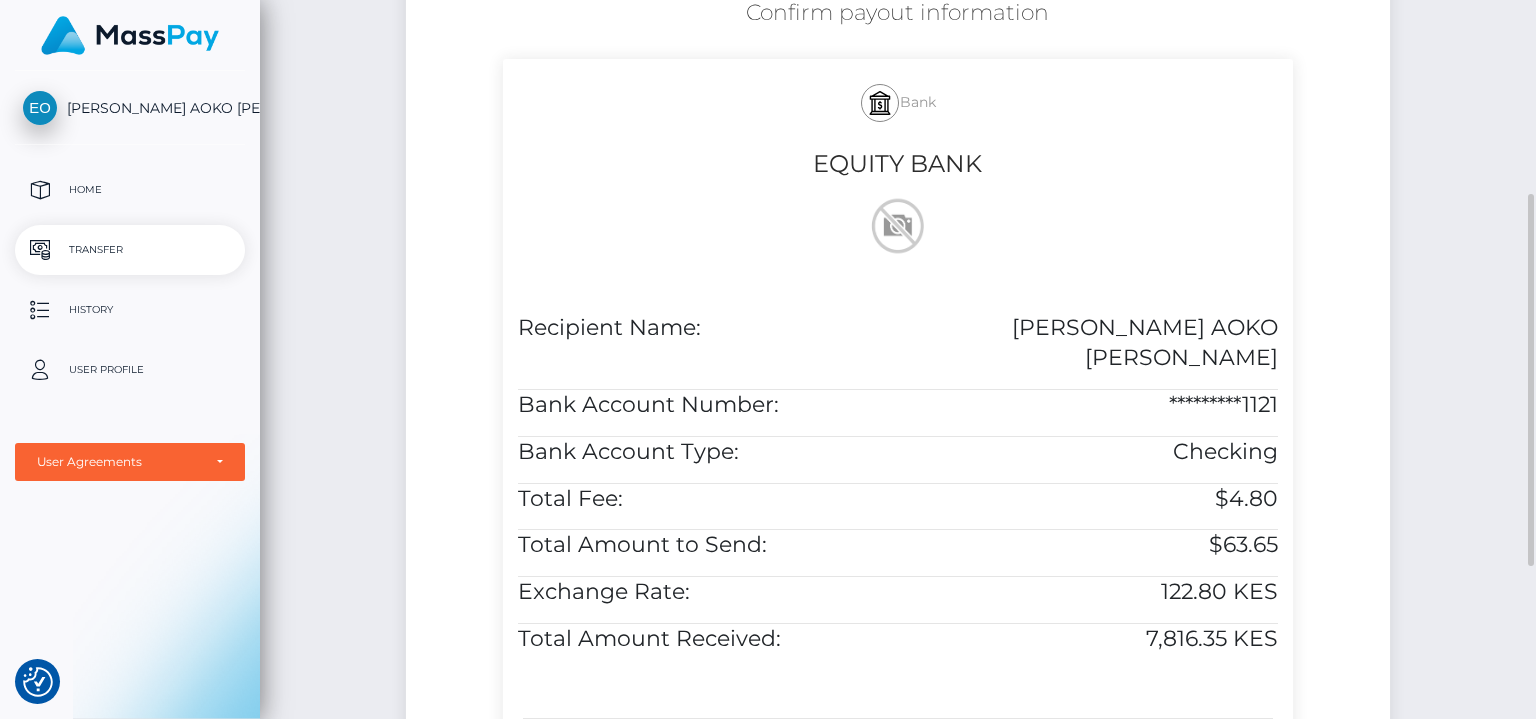 scroll, scrollTop: 375, scrollLeft: 0, axis: vertical 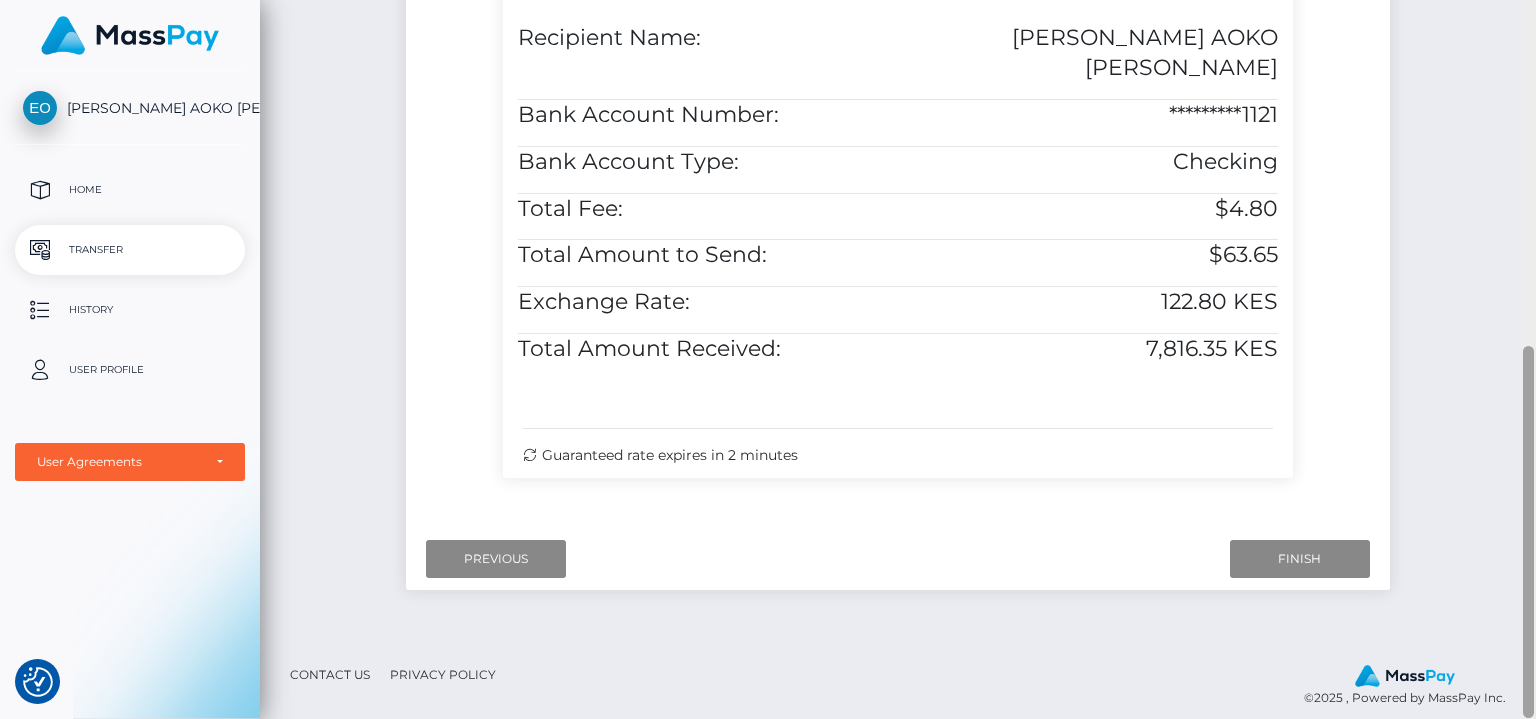 drag, startPoint x: 1529, startPoint y: 459, endPoint x: 1535, endPoint y: 611, distance: 152.11838 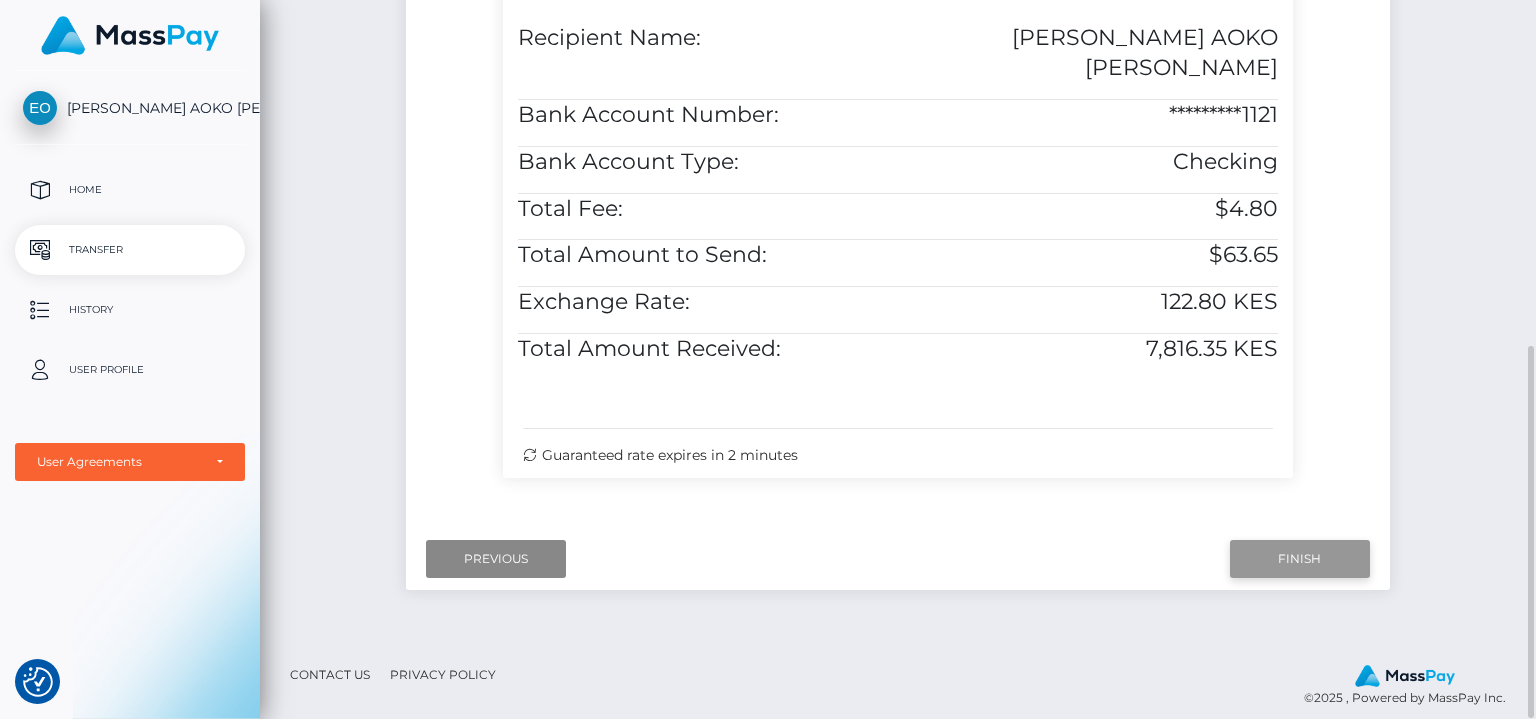 click on "Finish" at bounding box center (1300, 559) 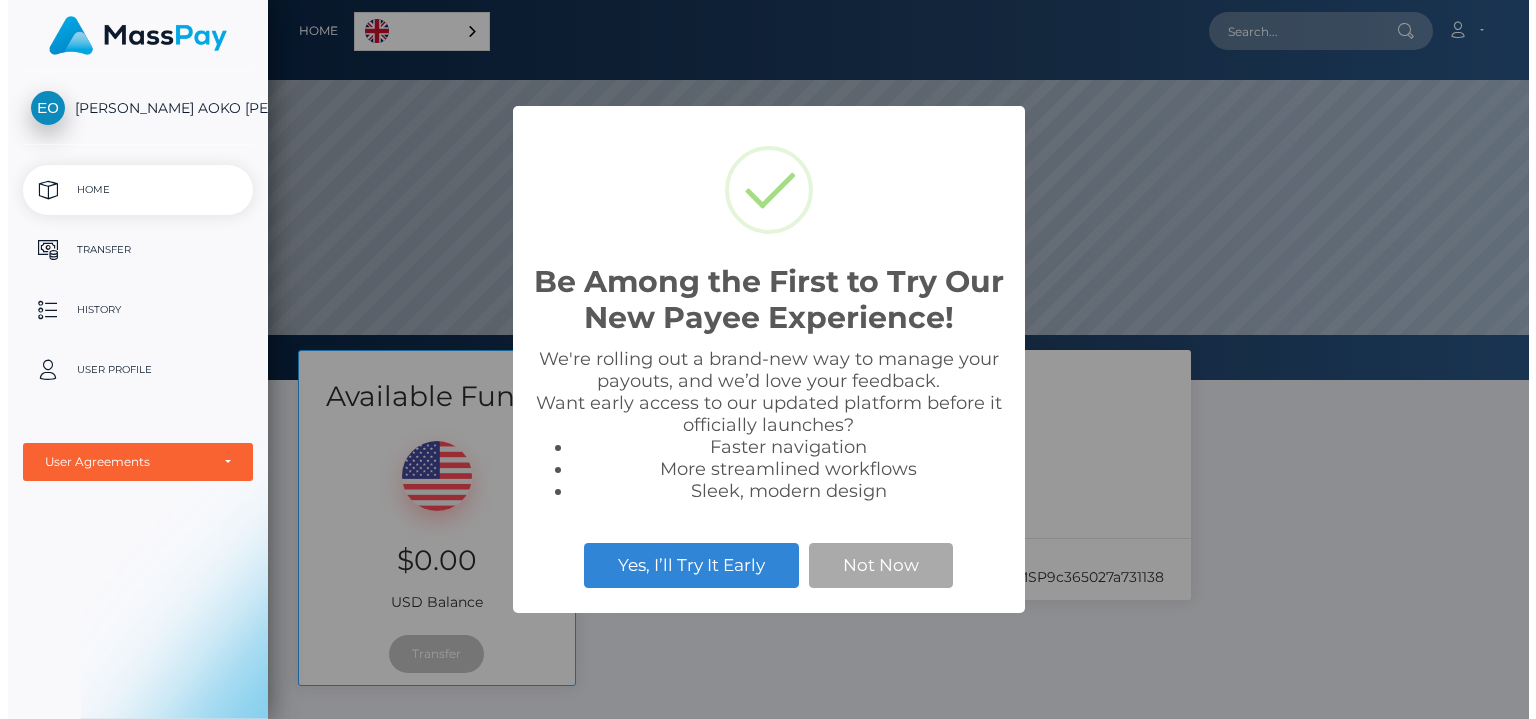 scroll, scrollTop: 0, scrollLeft: 0, axis: both 